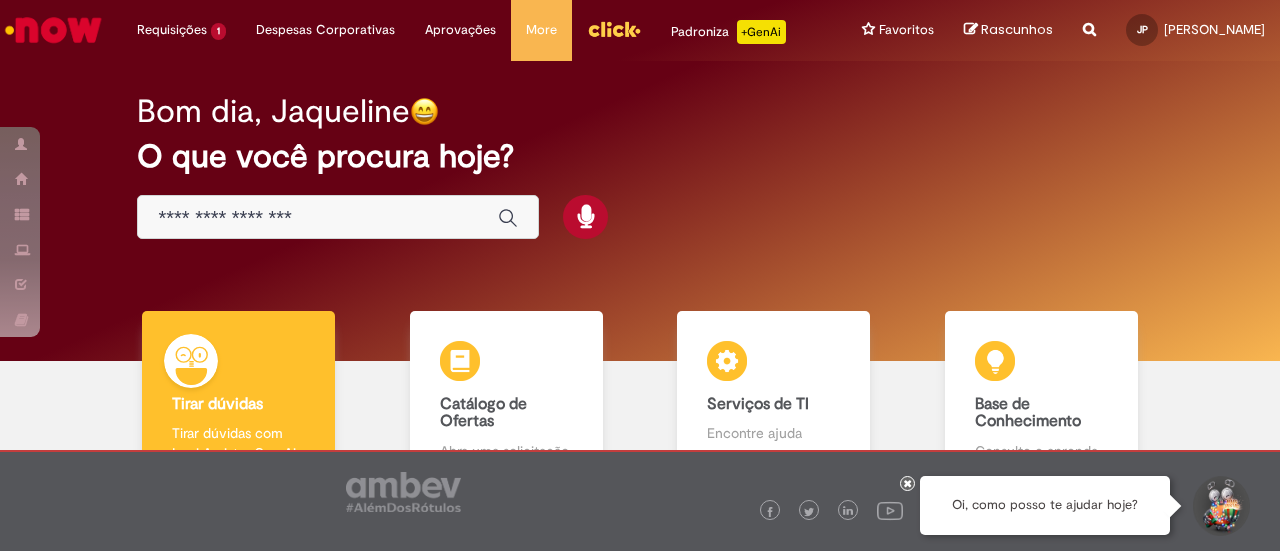 scroll, scrollTop: 0, scrollLeft: 0, axis: both 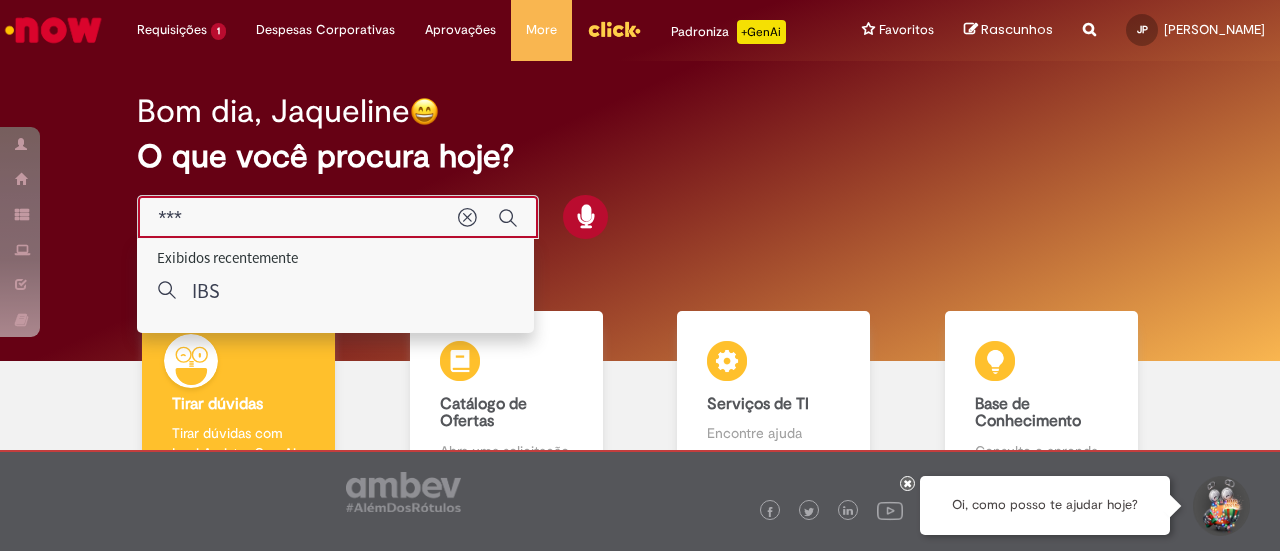 type on "***" 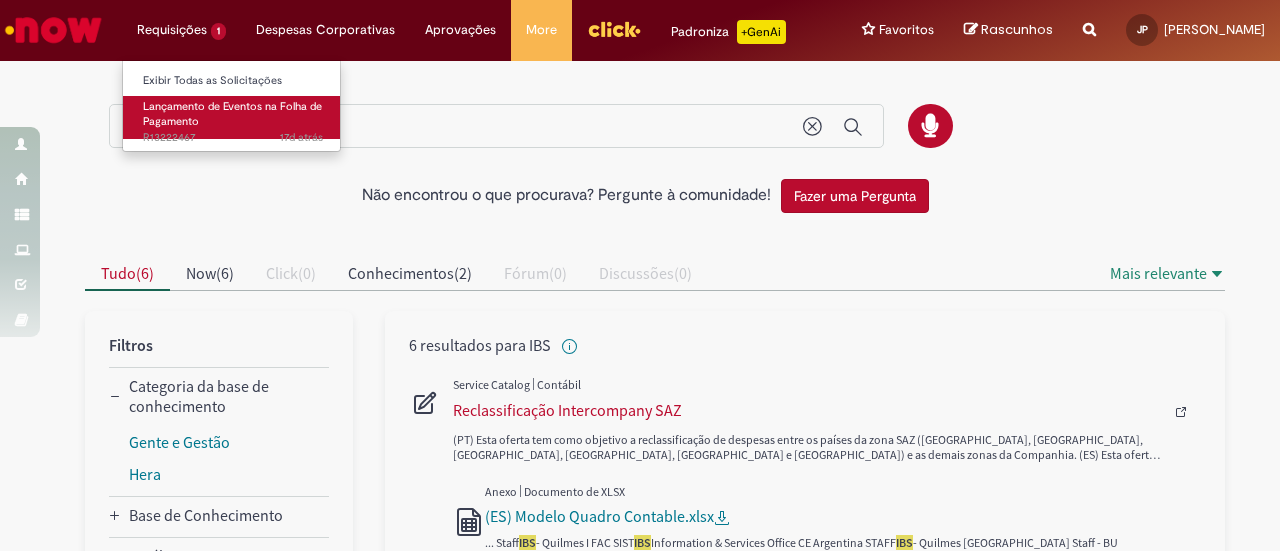 click on "17d atrás 17 dias atrás  R13222467" at bounding box center (233, 138) 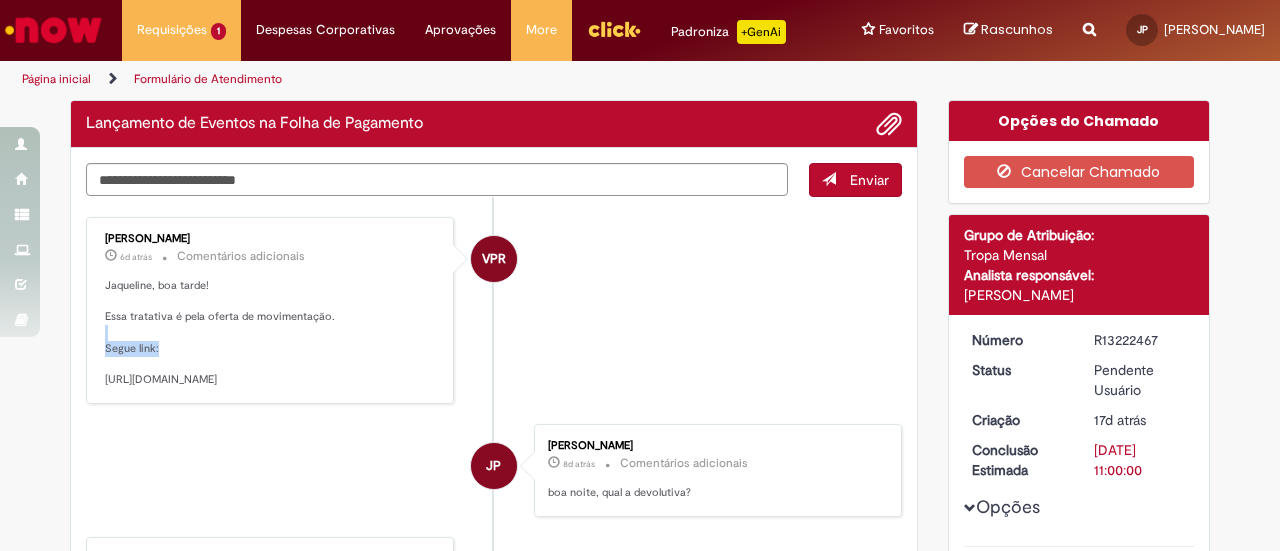 drag, startPoint x: 99, startPoint y: 323, endPoint x: 226, endPoint y: 341, distance: 128.26924 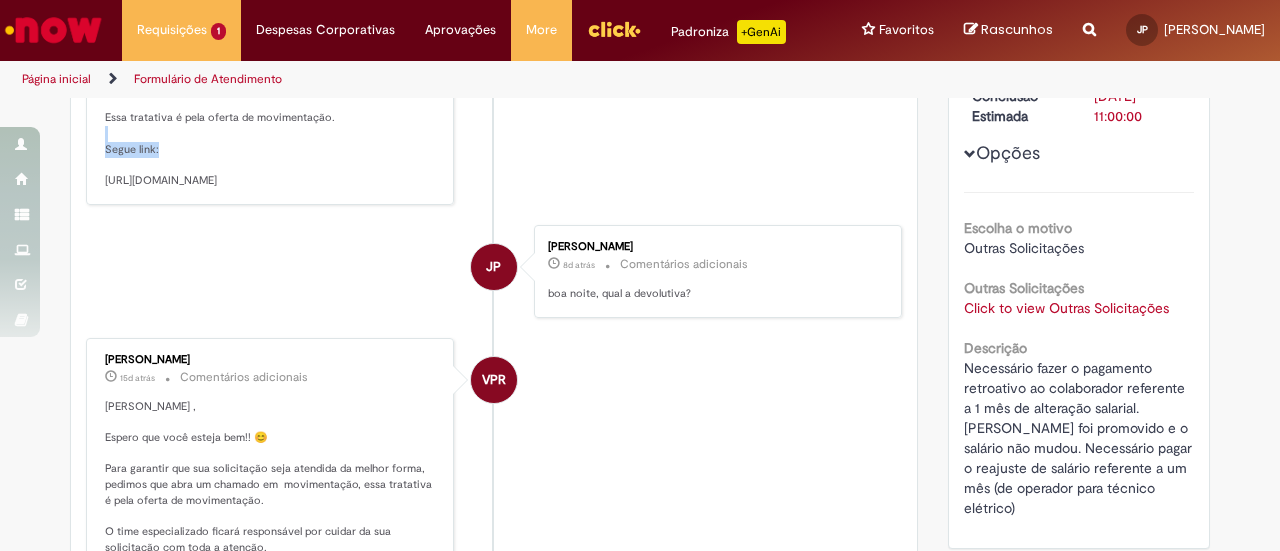 scroll, scrollTop: 254, scrollLeft: 0, axis: vertical 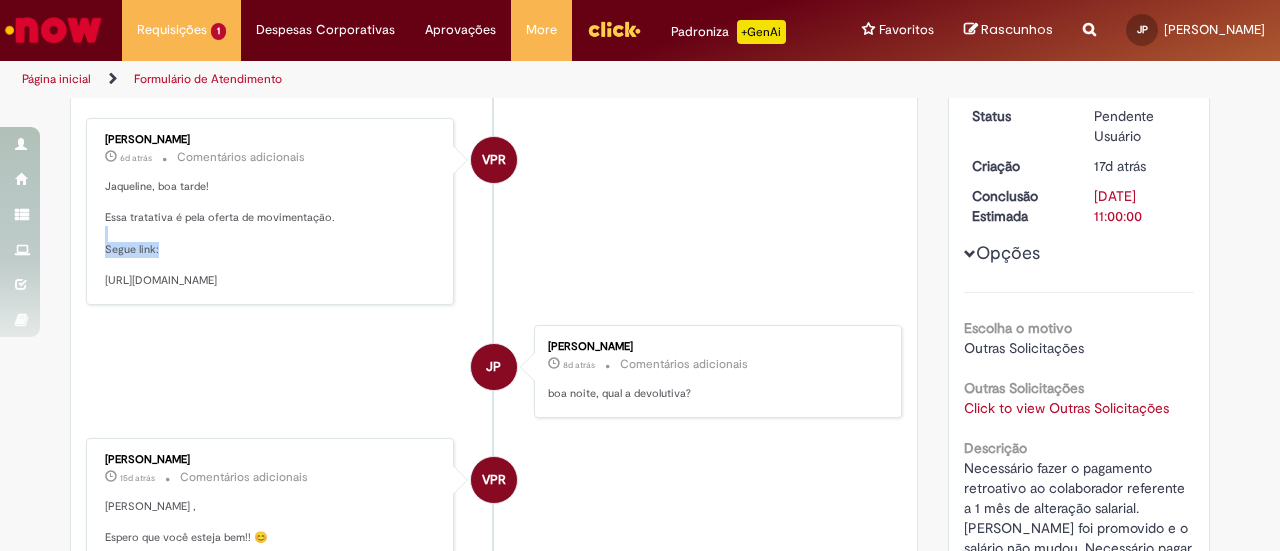 drag, startPoint x: 404, startPoint y: 312, endPoint x: 98, endPoint y: 272, distance: 308.6033 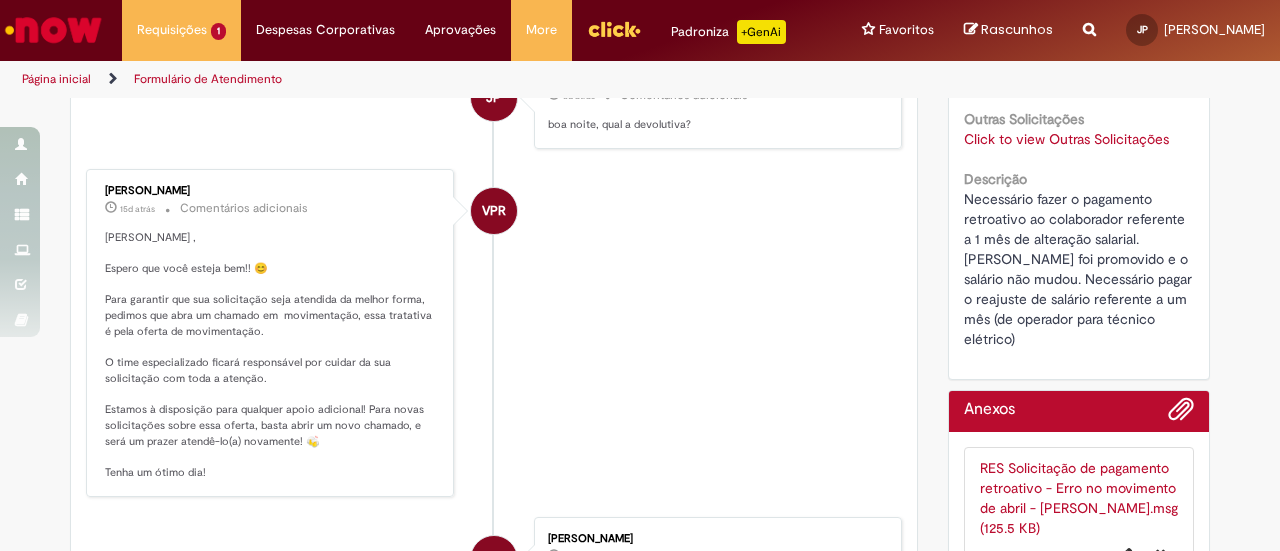 scroll, scrollTop: 554, scrollLeft: 0, axis: vertical 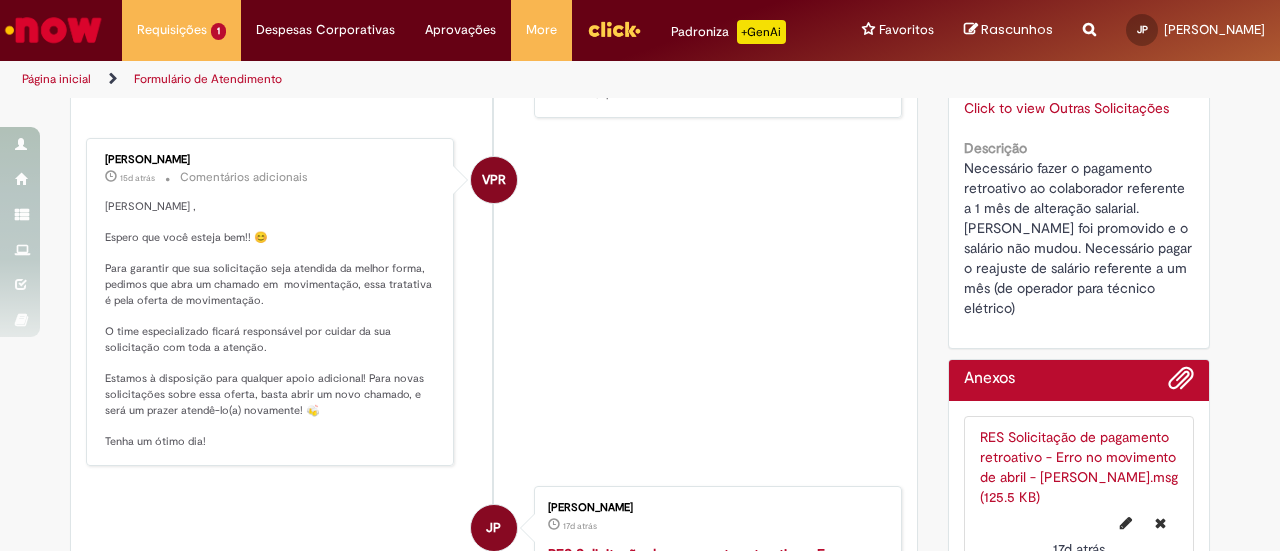 click on "RES Solicitação de pagamento retroativo - Erro no movimento de abril -  [PERSON_NAME].msg (125.5 KB)" at bounding box center [1079, 467] 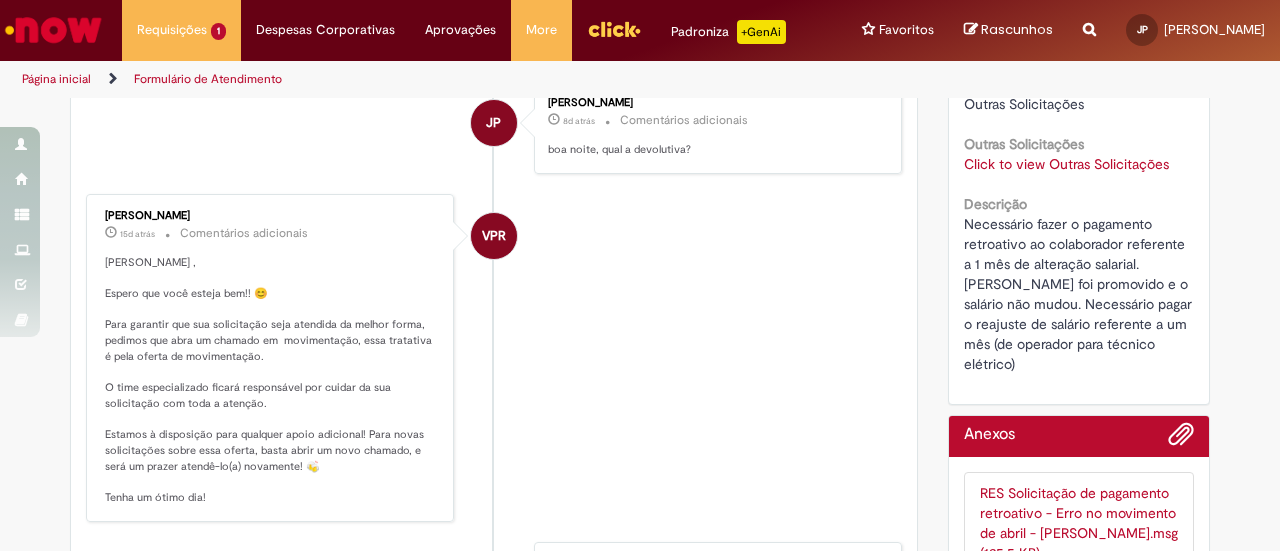 scroll, scrollTop: 454, scrollLeft: 0, axis: vertical 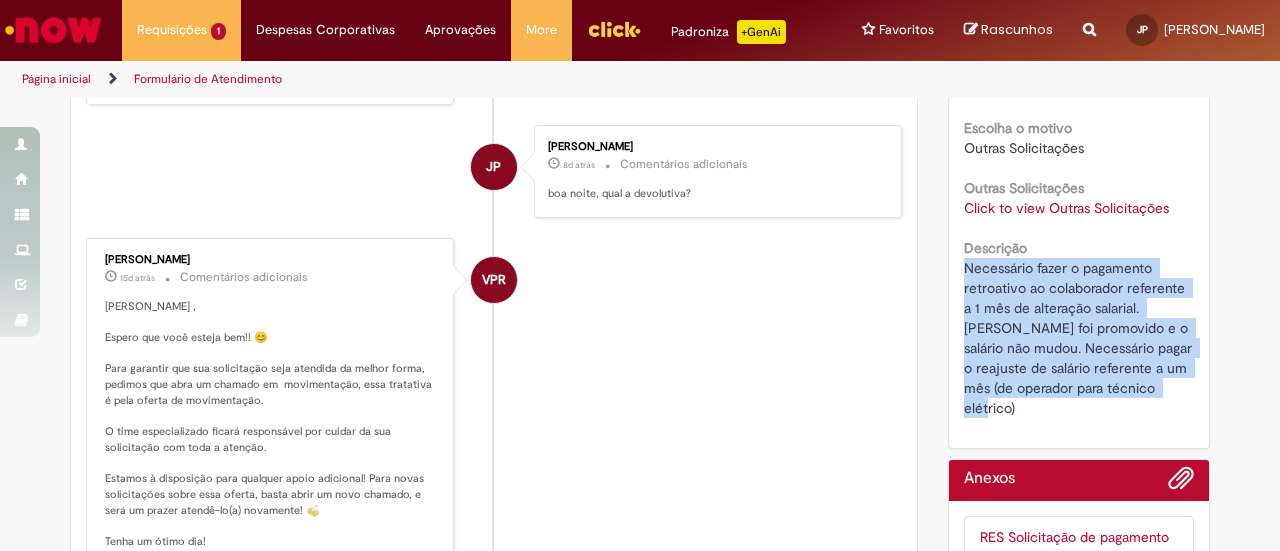 drag, startPoint x: 960, startPoint y: 270, endPoint x: 1146, endPoint y: 411, distance: 233.40309 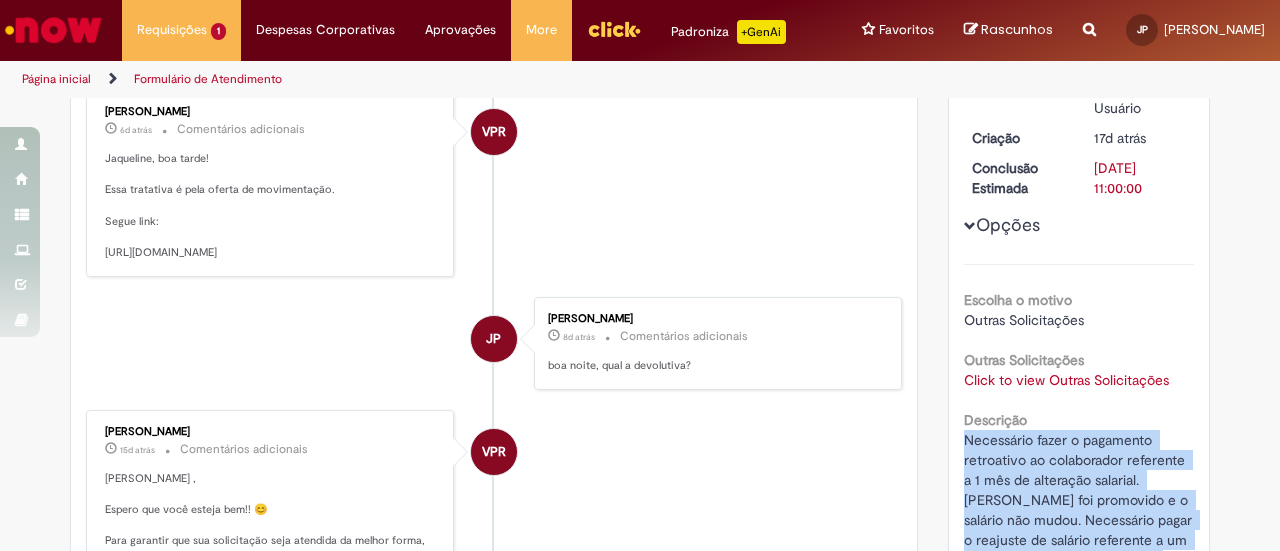 scroll, scrollTop: 0, scrollLeft: 0, axis: both 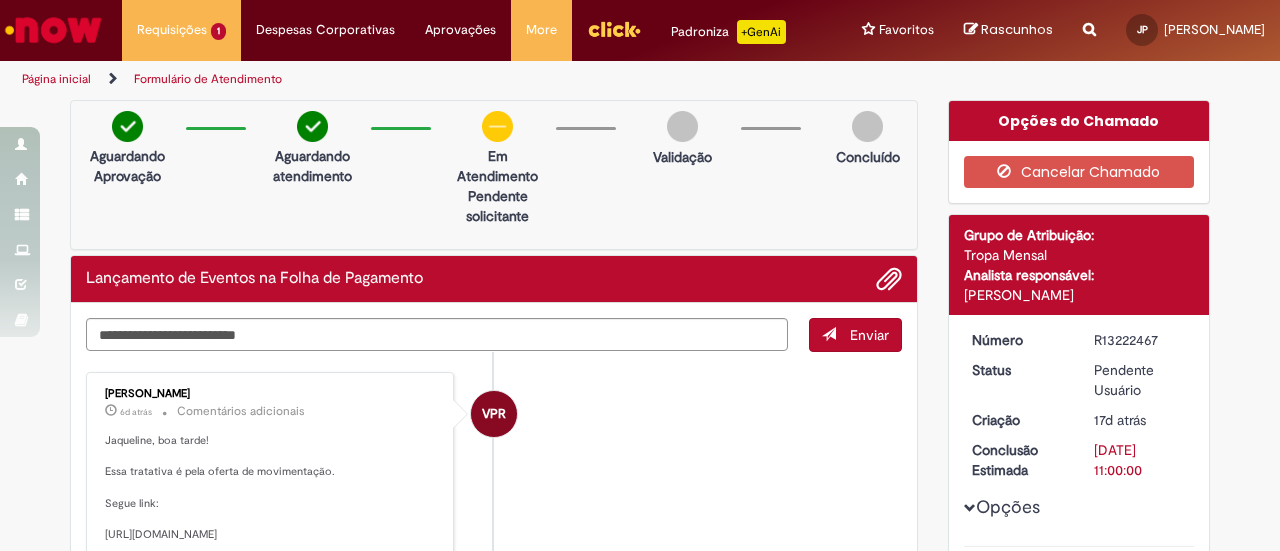 drag, startPoint x: 1094, startPoint y: 342, endPoint x: 1083, endPoint y: 341, distance: 11.045361 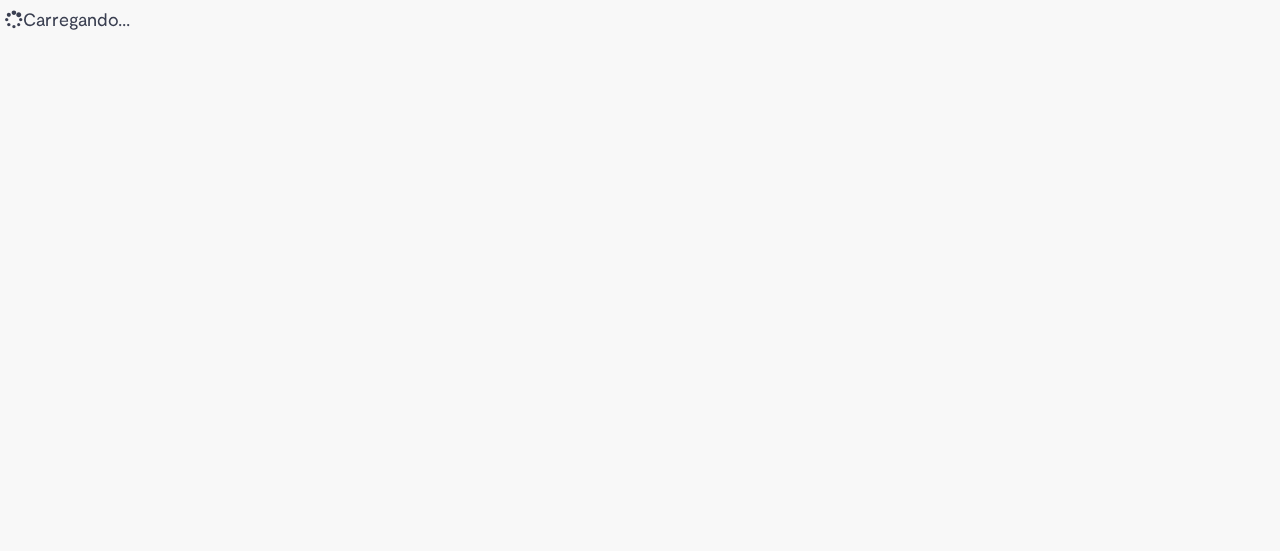 scroll, scrollTop: 0, scrollLeft: 0, axis: both 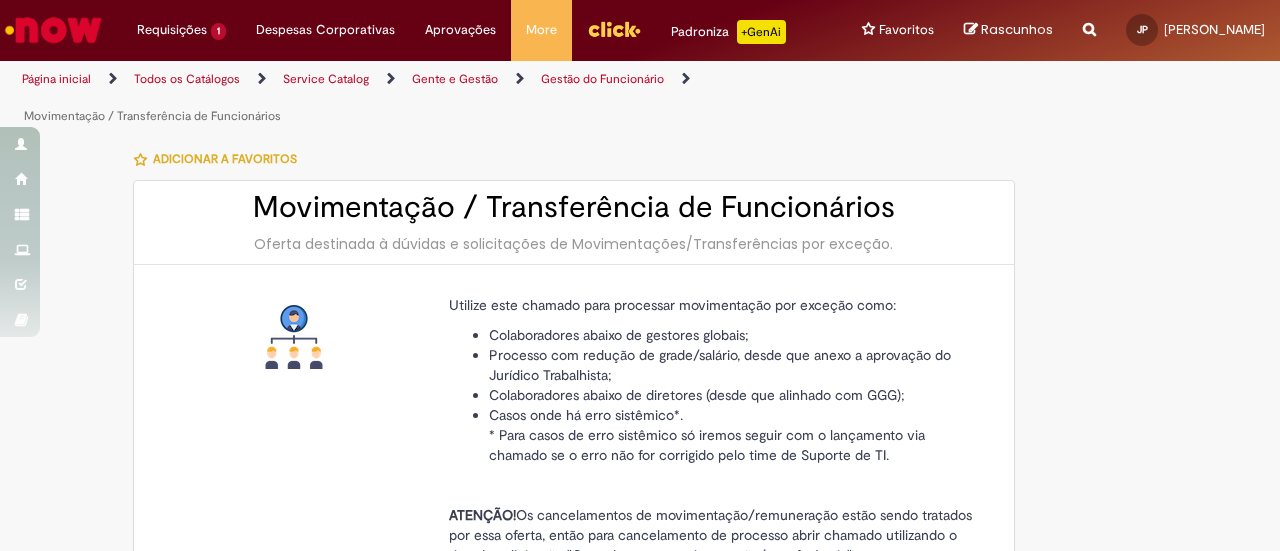 type on "********" 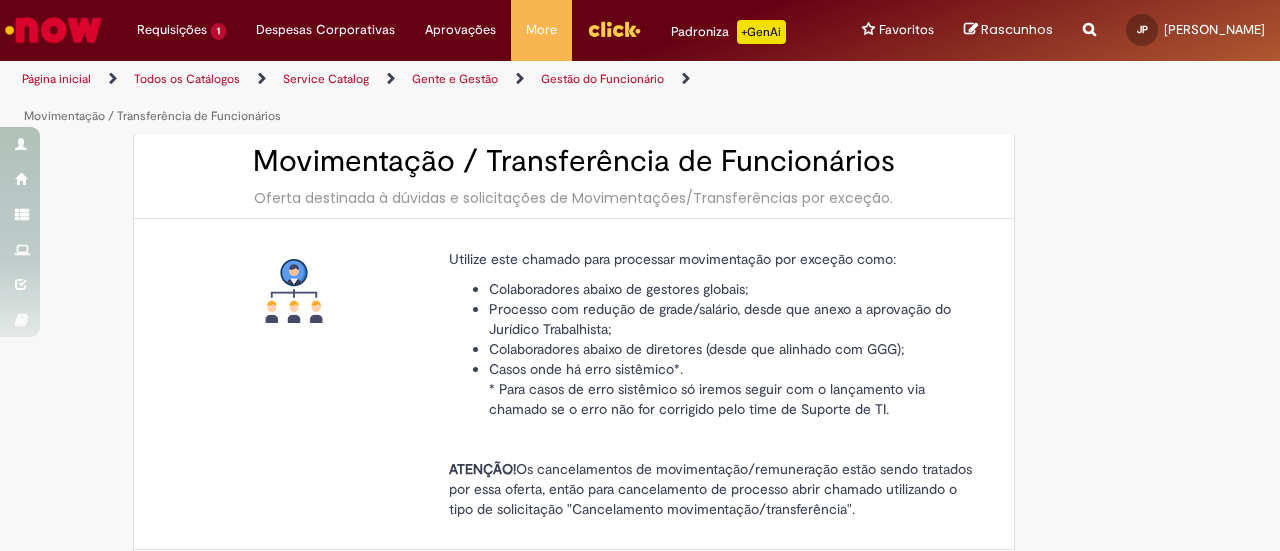 type on "**********" 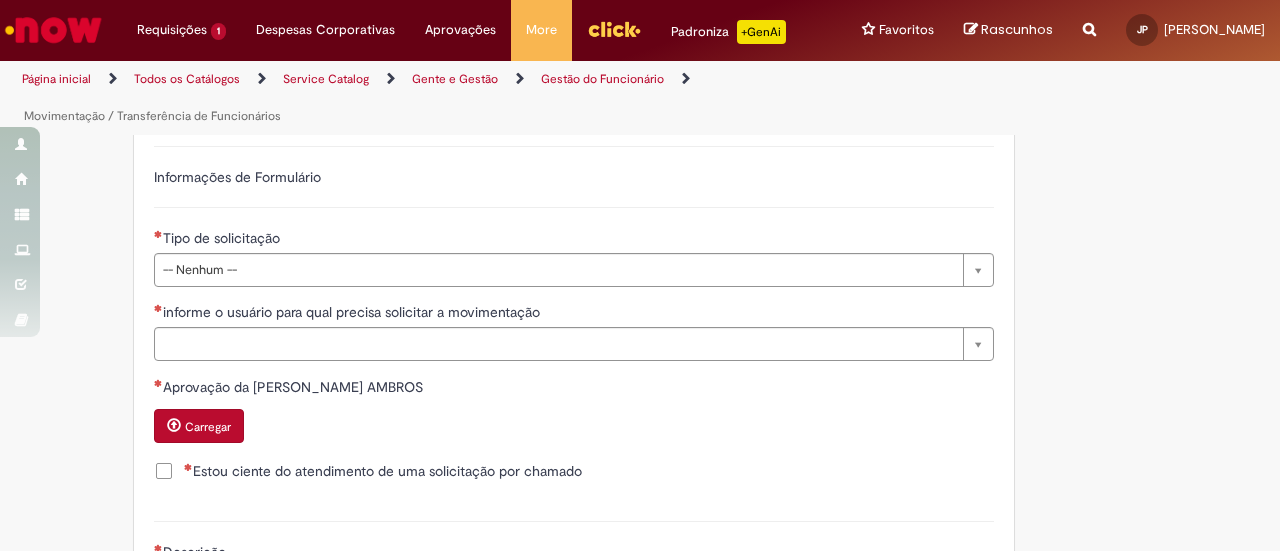scroll, scrollTop: 800, scrollLeft: 0, axis: vertical 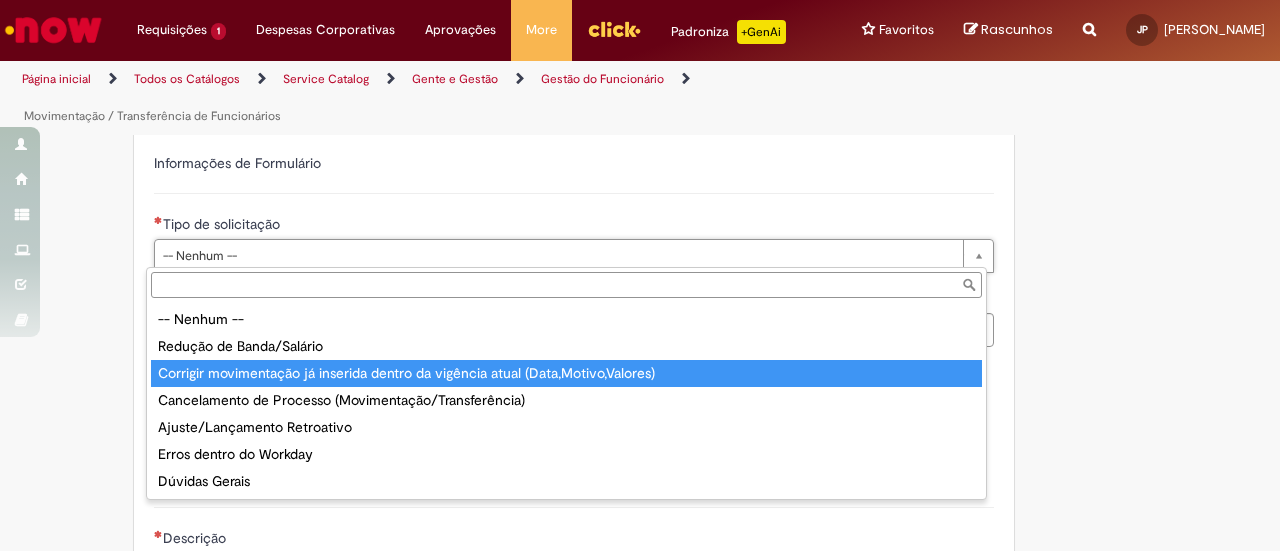 type on "**********" 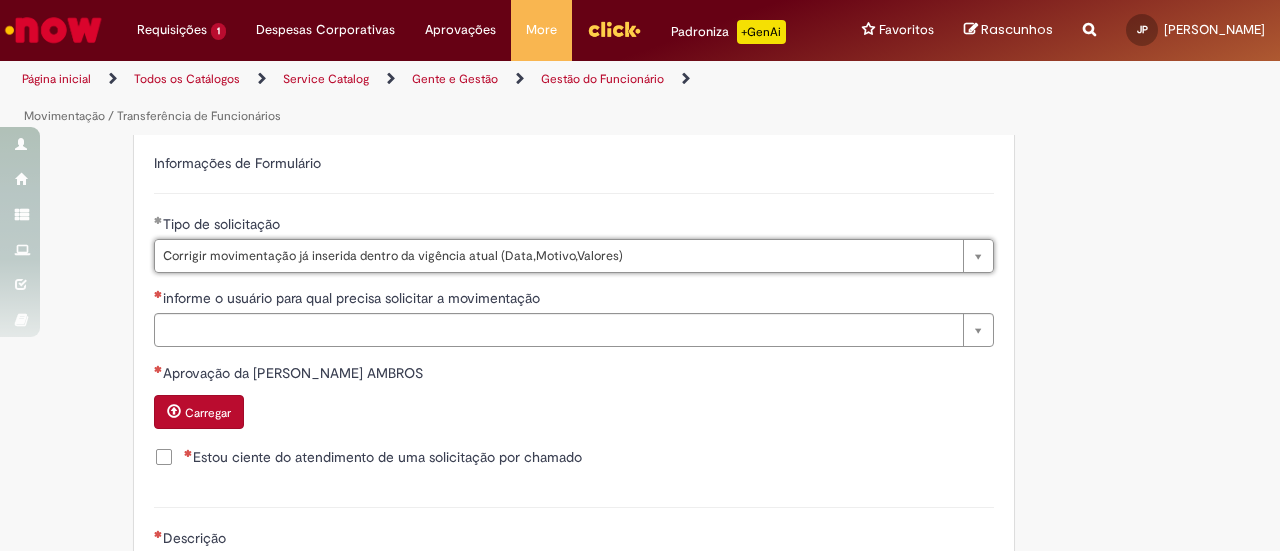 click on "Aprovação da LARISSA FONTENELLE AMBROS" at bounding box center [574, 375] 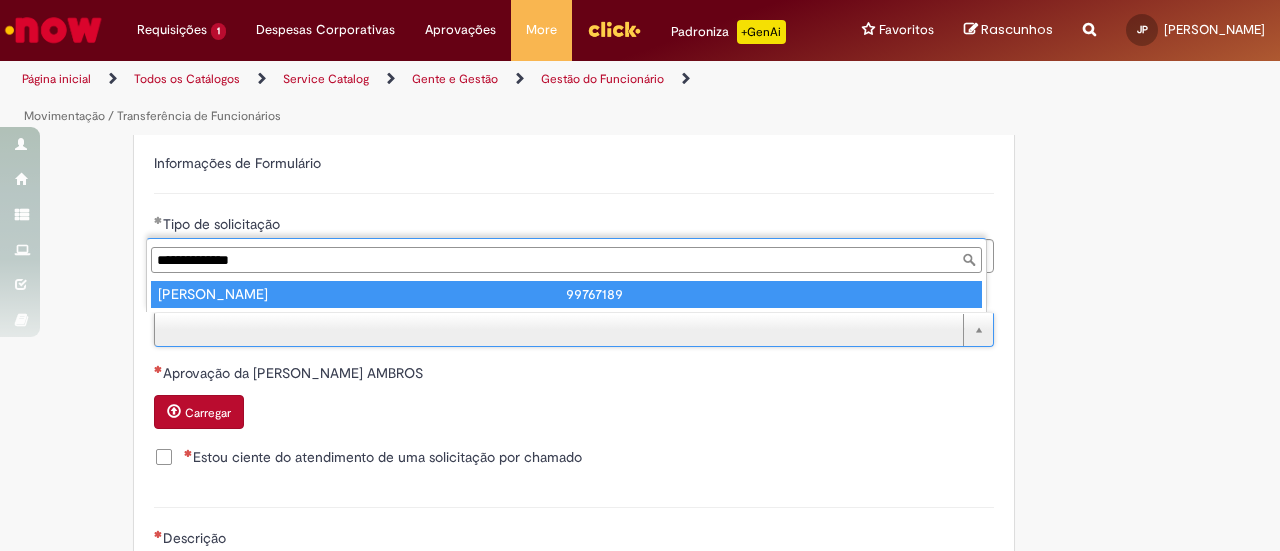 type on "**********" 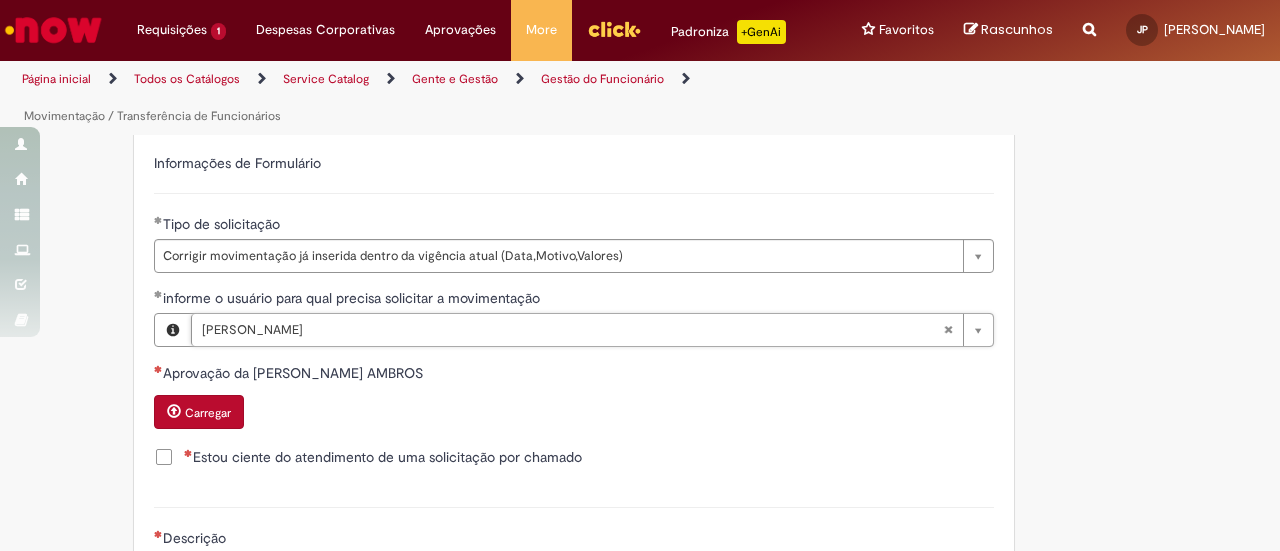 scroll, scrollTop: 900, scrollLeft: 0, axis: vertical 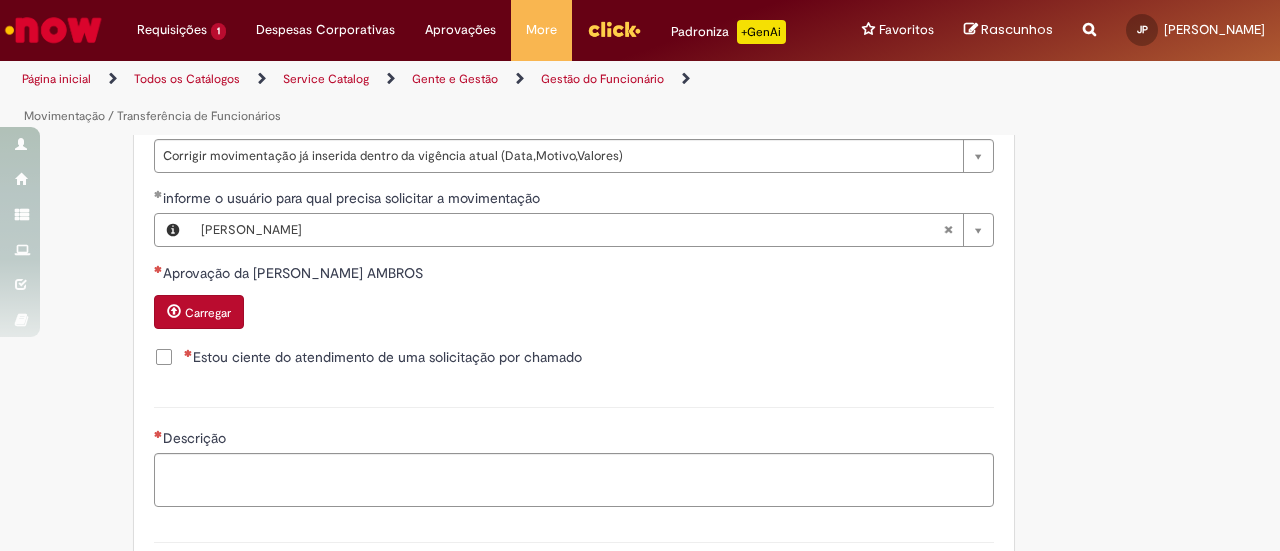 click on "Estou ciente do atendimento de uma solicitação por chamado" at bounding box center (383, 357) 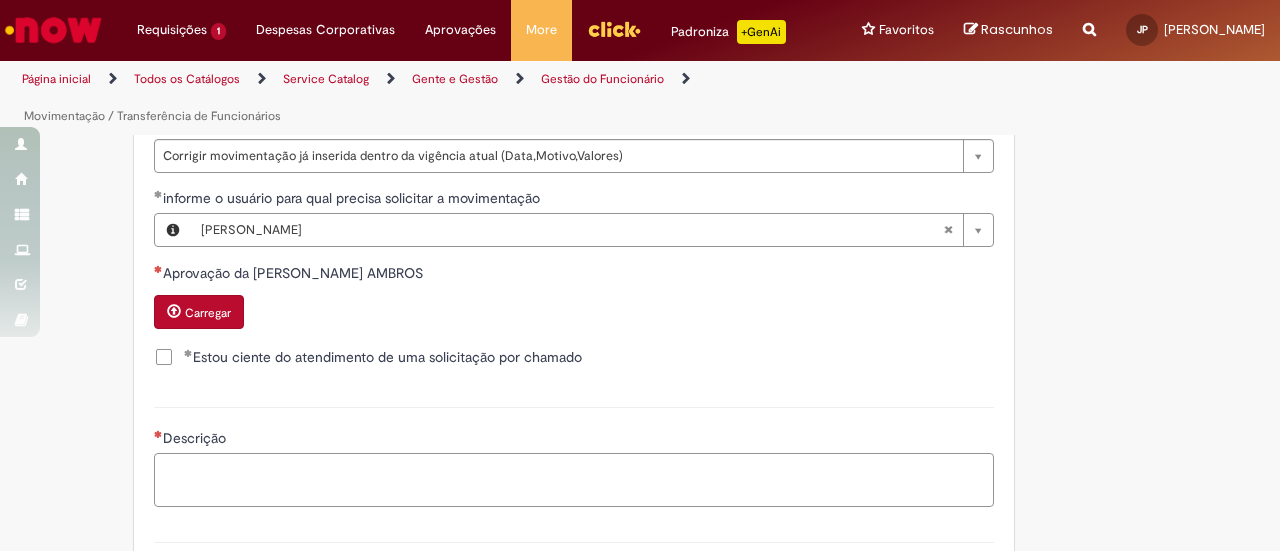 click on "Descrição" at bounding box center [574, 479] 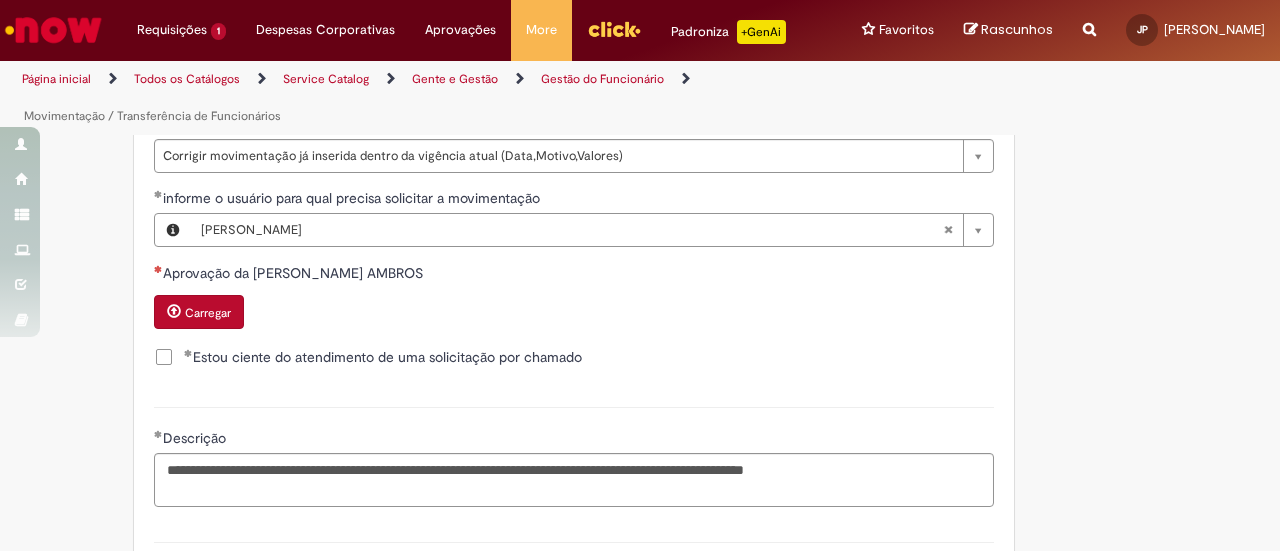 click on "Carregar" at bounding box center [208, 313] 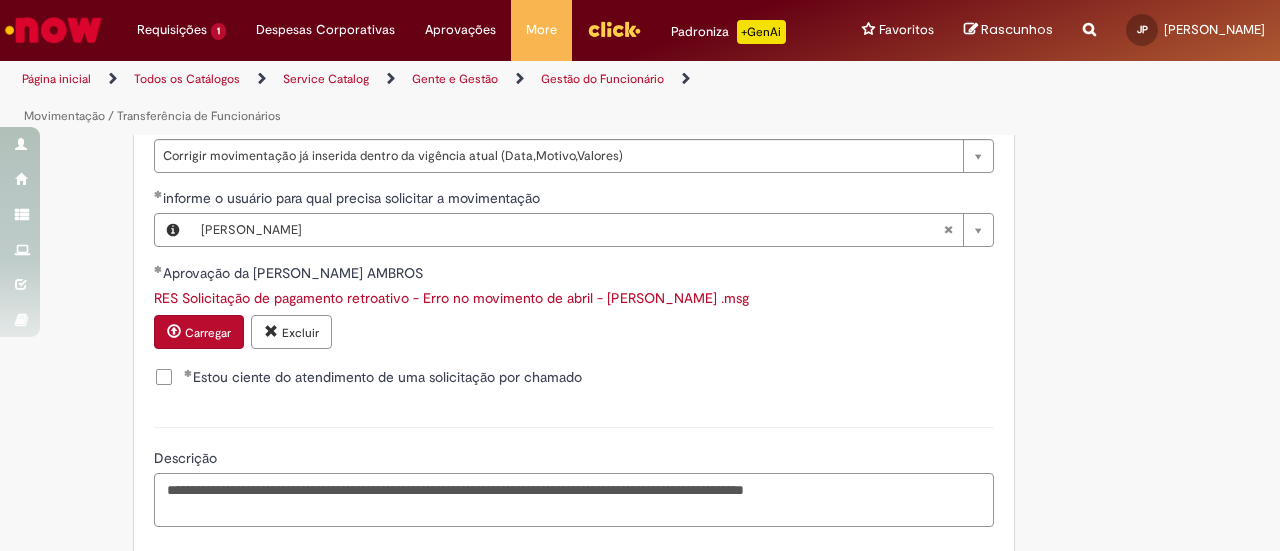 drag, startPoint x: 928, startPoint y: 483, endPoint x: 161, endPoint y: 471, distance: 767.0939 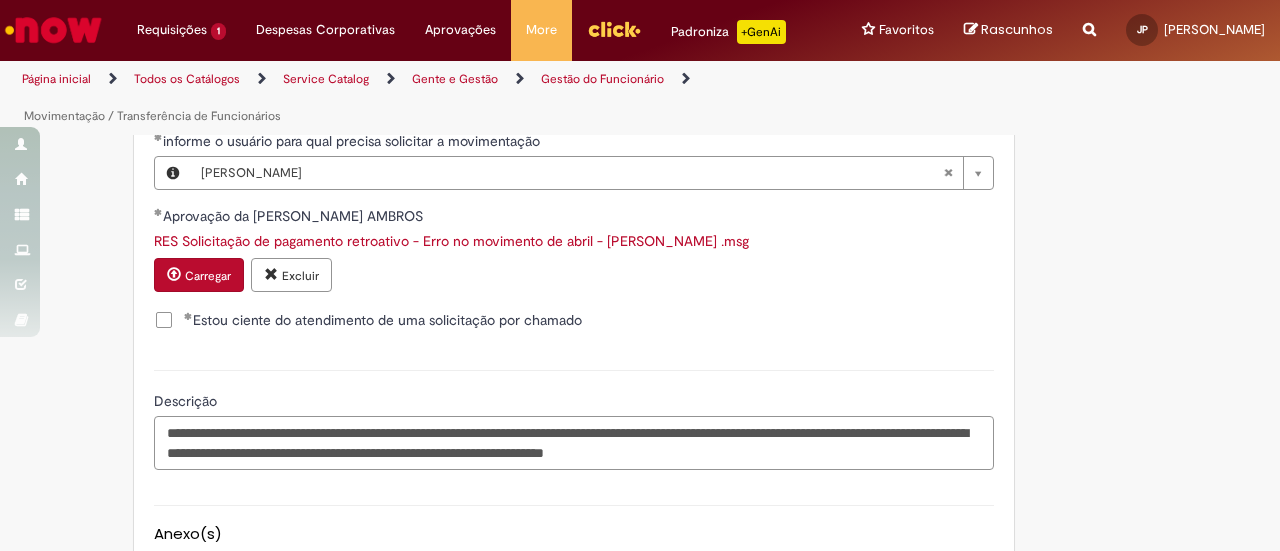 scroll, scrollTop: 1100, scrollLeft: 0, axis: vertical 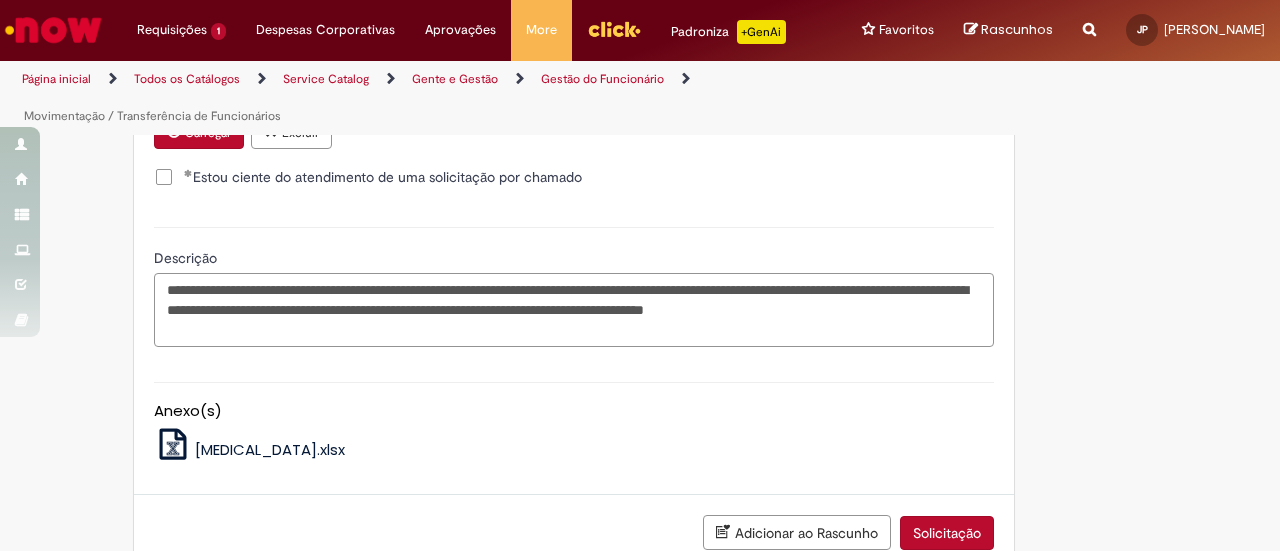 paste on "**********" 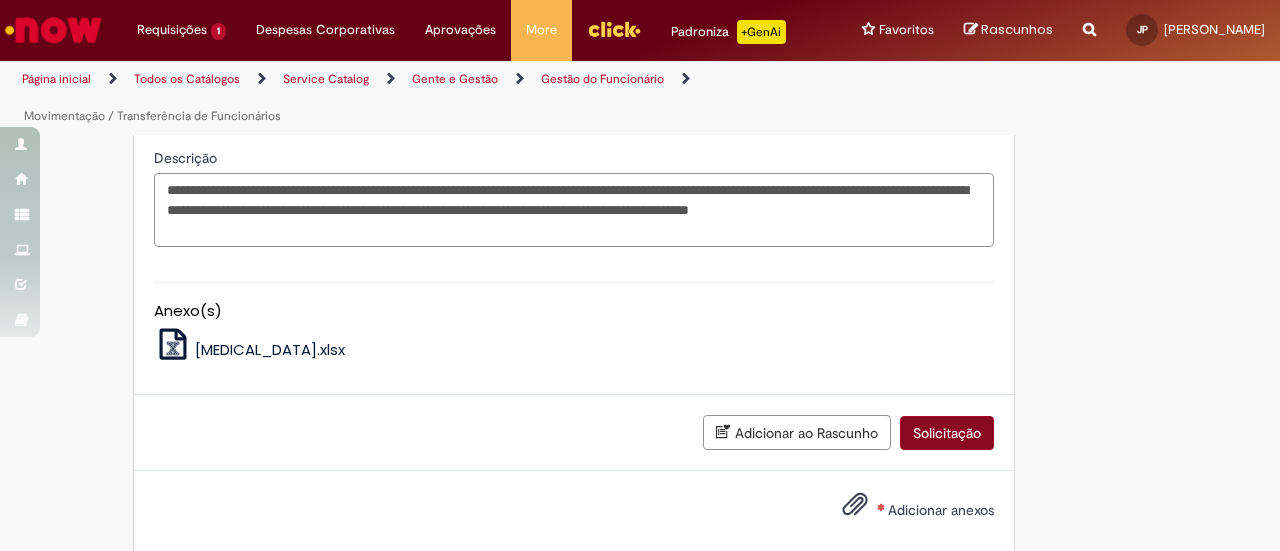 type on "**********" 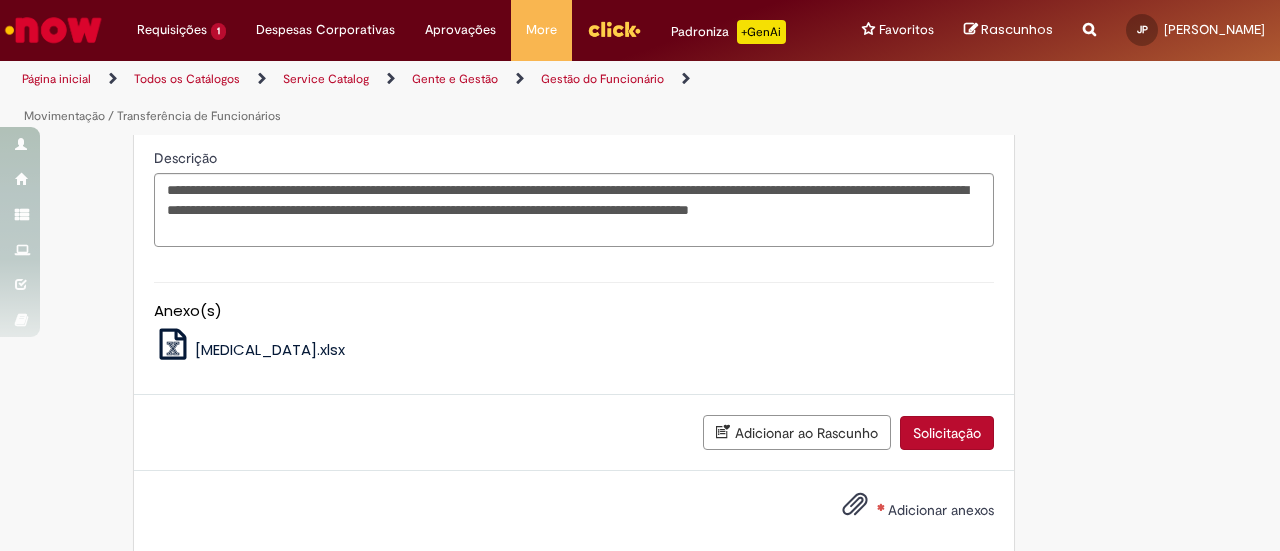 click on "Solicitação" at bounding box center [947, 433] 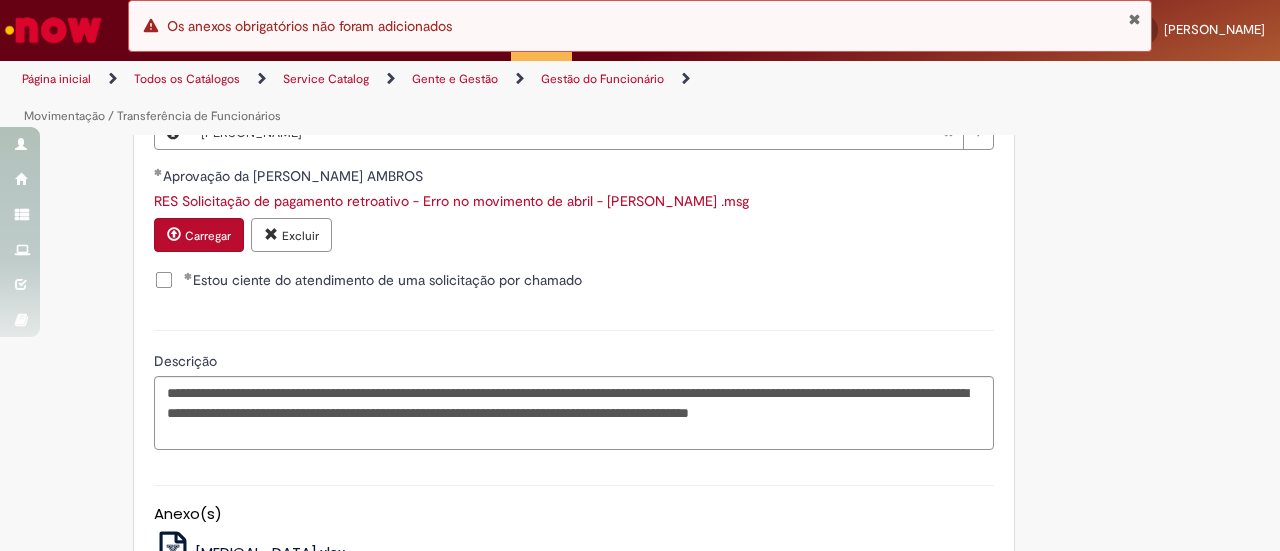 scroll, scrollTop: 1223, scrollLeft: 0, axis: vertical 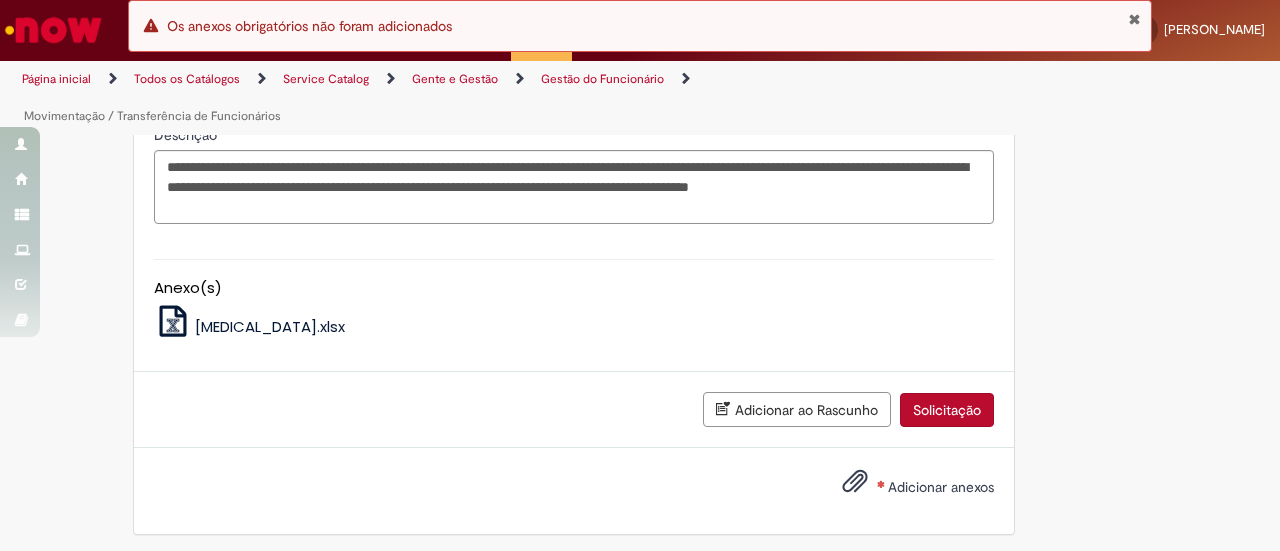 click on "Adicionar anexos" at bounding box center [941, 487] 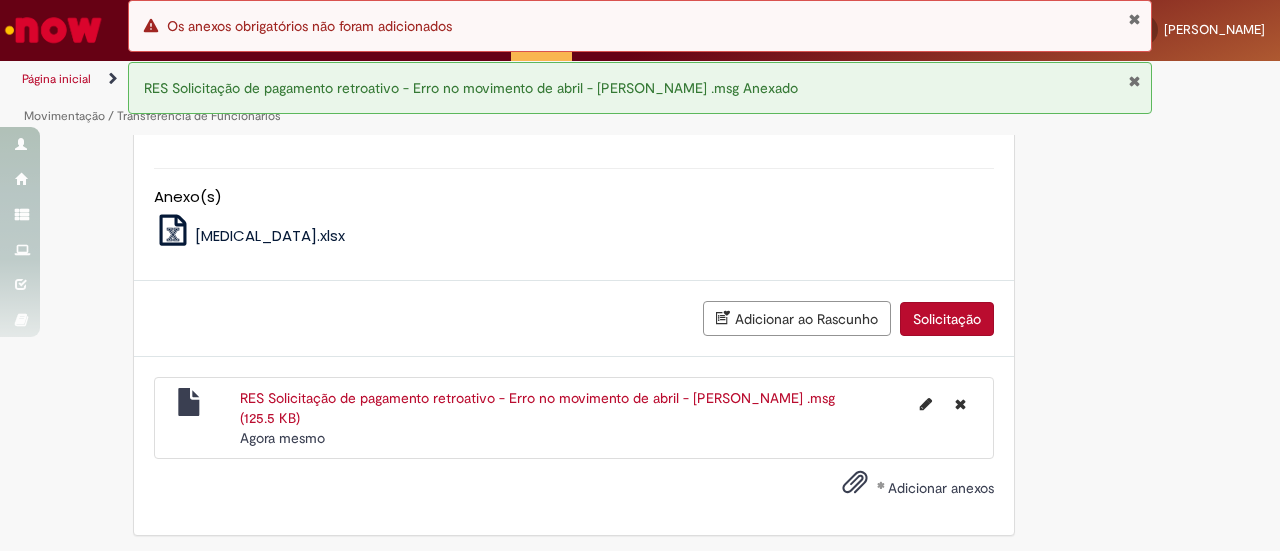 click on "Solicitação" at bounding box center (947, 319) 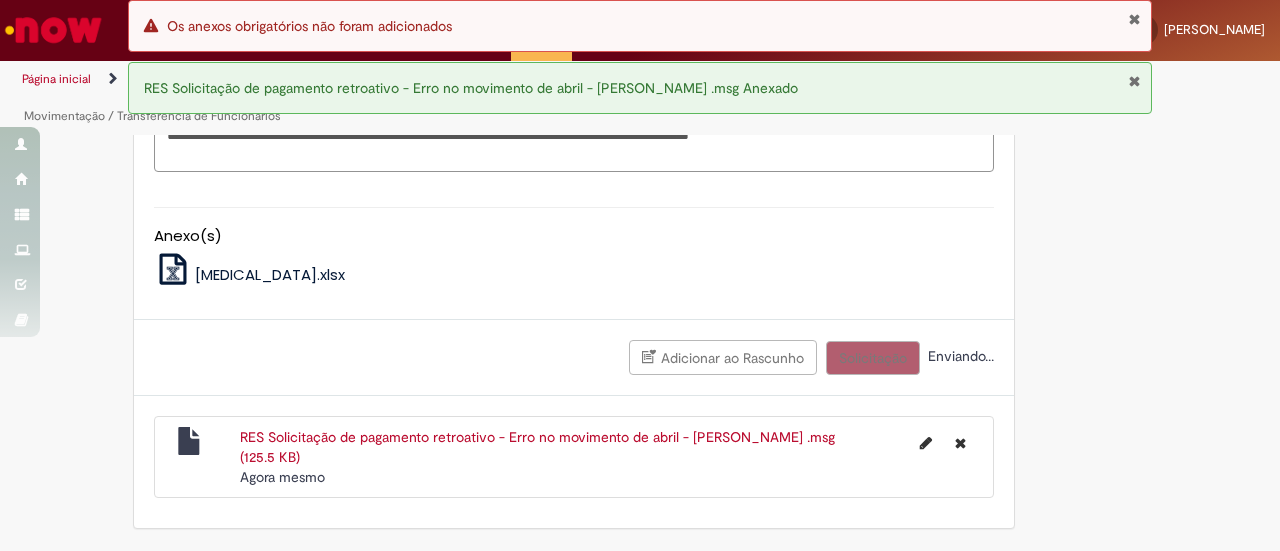 scroll, scrollTop: 1269, scrollLeft: 0, axis: vertical 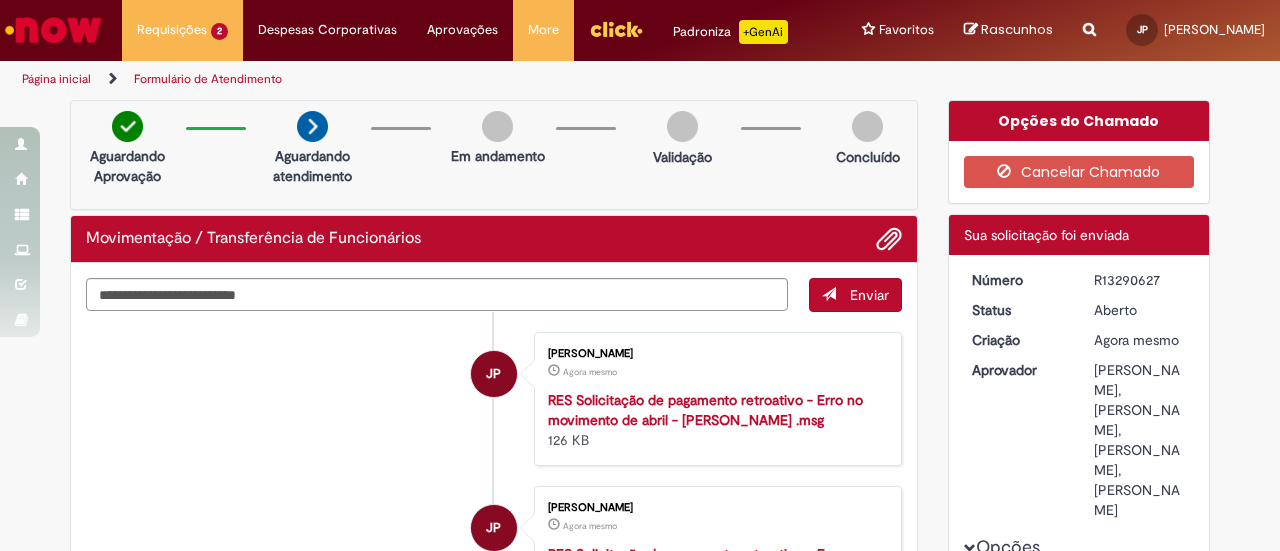 click at bounding box center [53, 30] 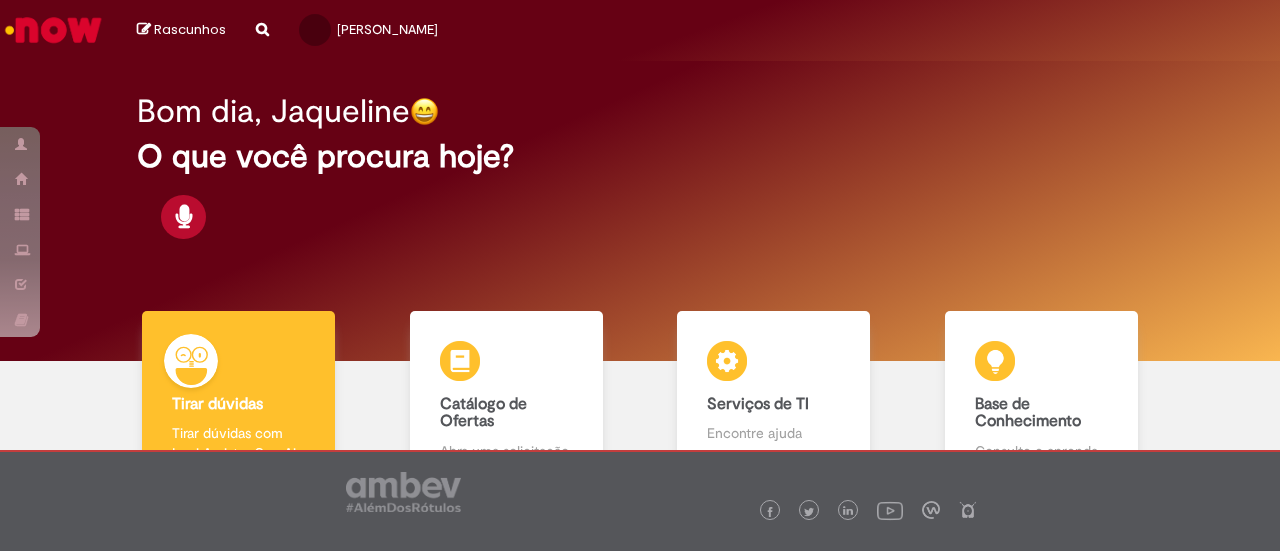scroll, scrollTop: 0, scrollLeft: 0, axis: both 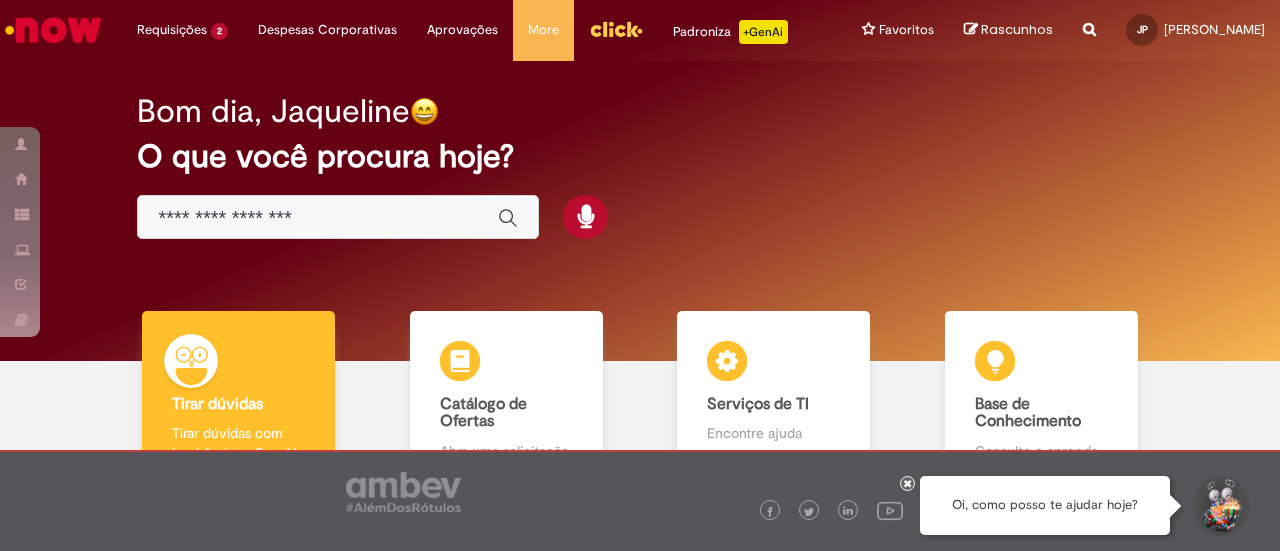 click at bounding box center (318, 218) 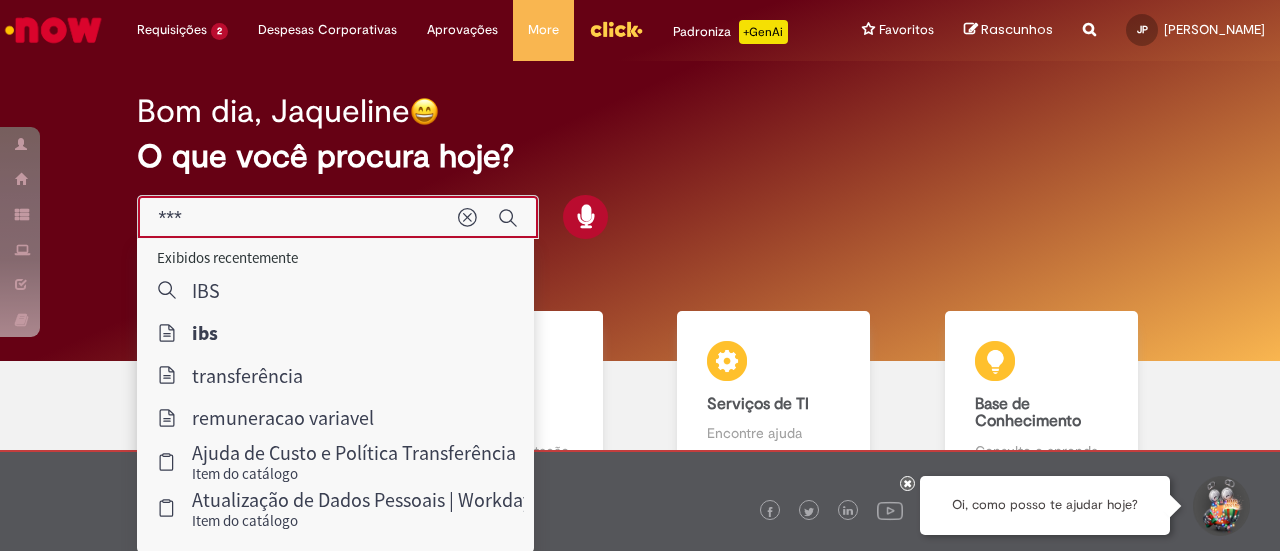 type on "***" 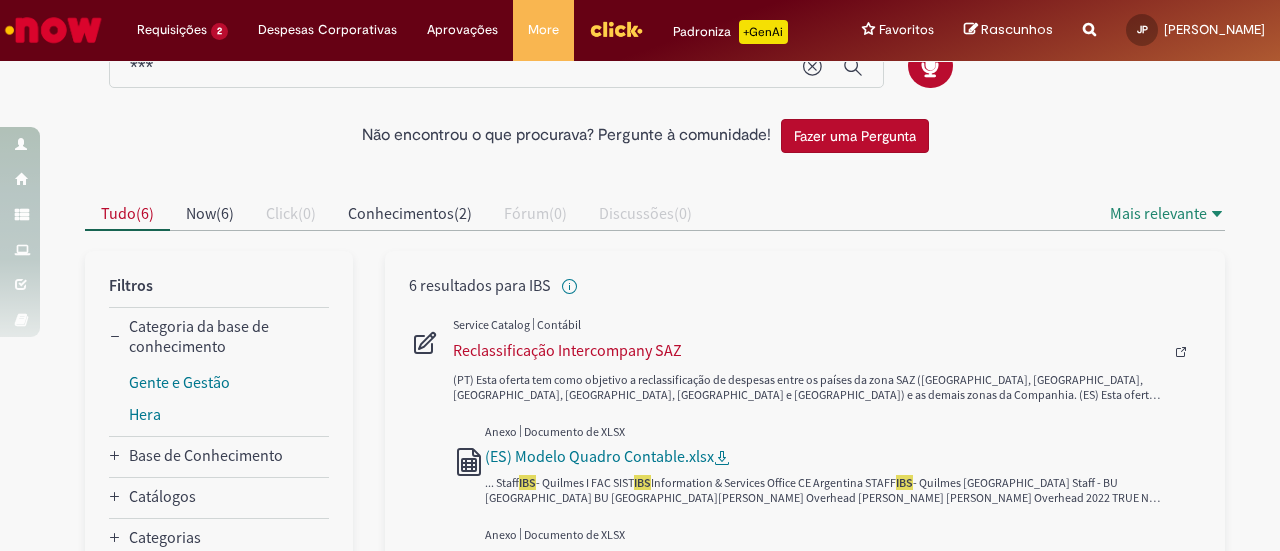 scroll, scrollTop: 0, scrollLeft: 0, axis: both 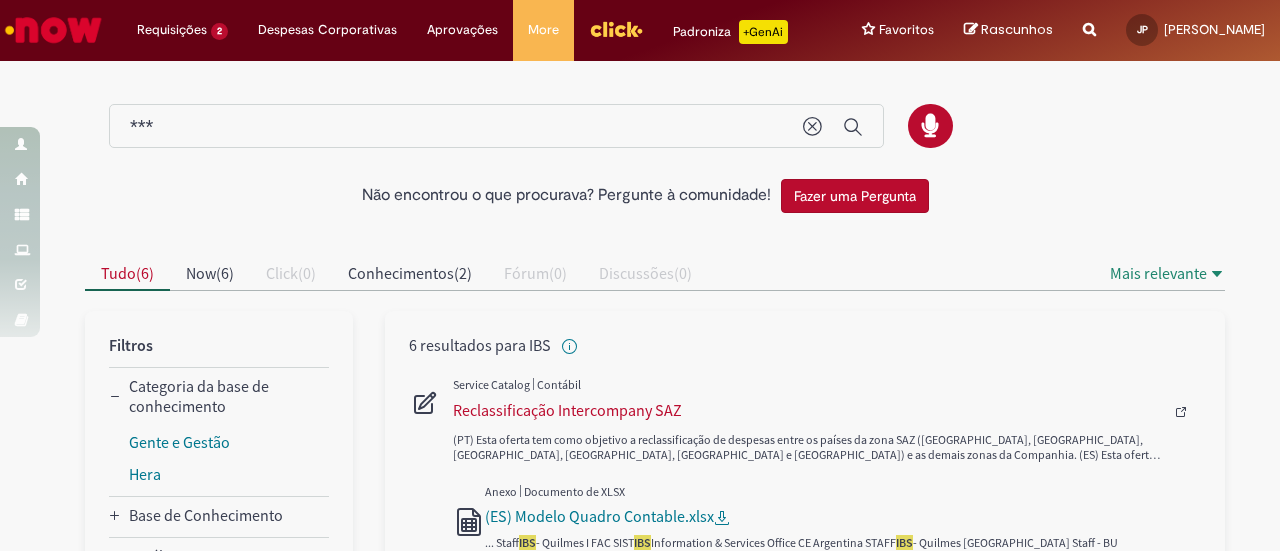 click on "***" at bounding box center (456, 127) 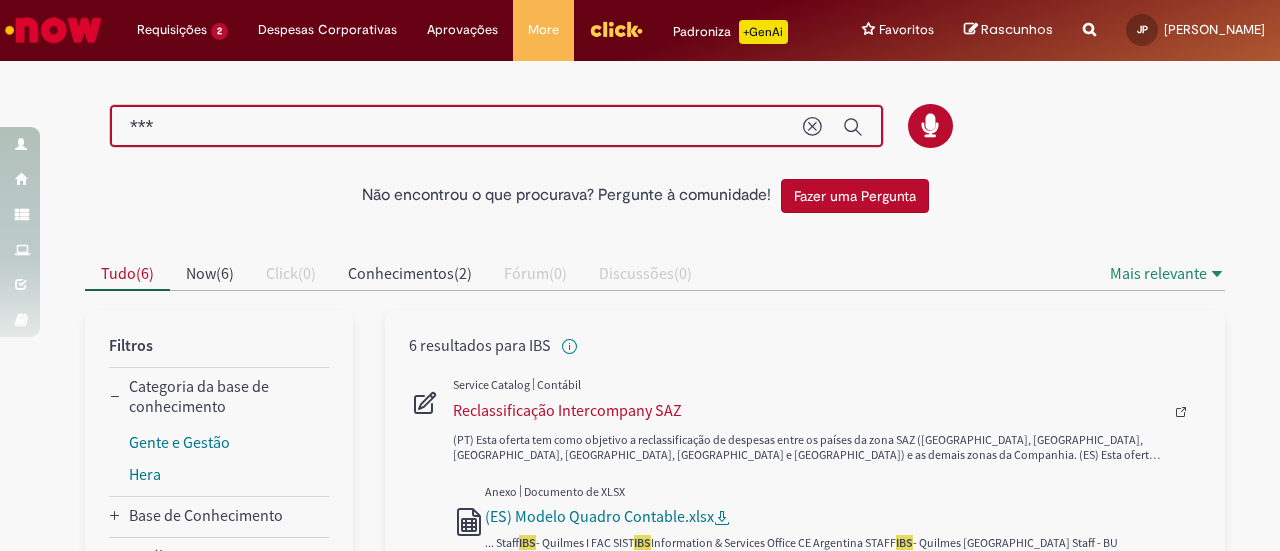 click on "***" at bounding box center (456, 127) 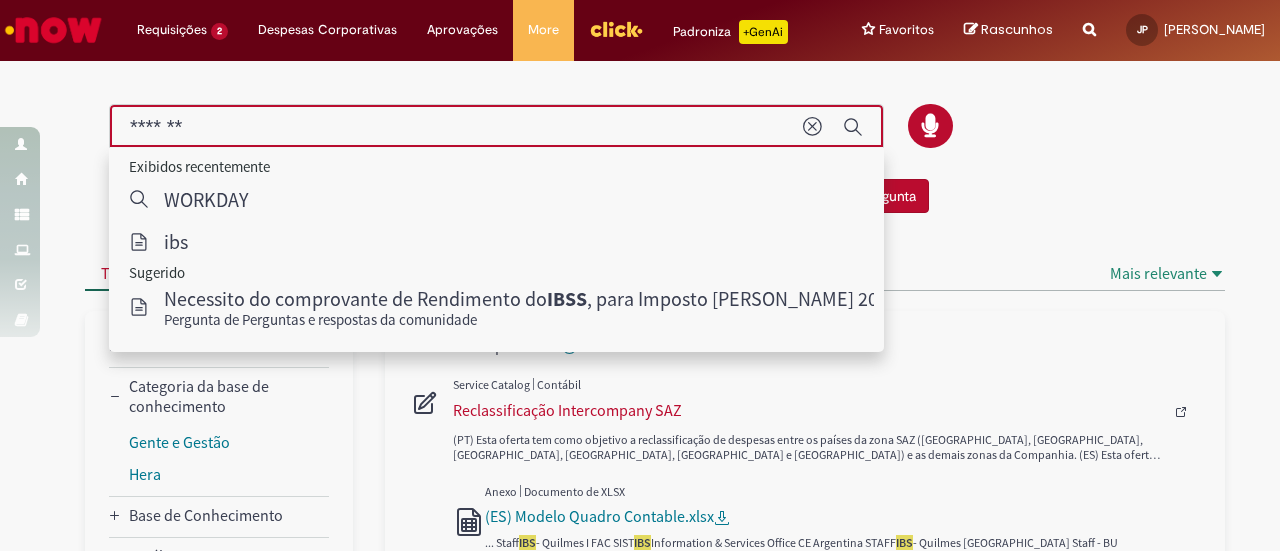 type on "*******" 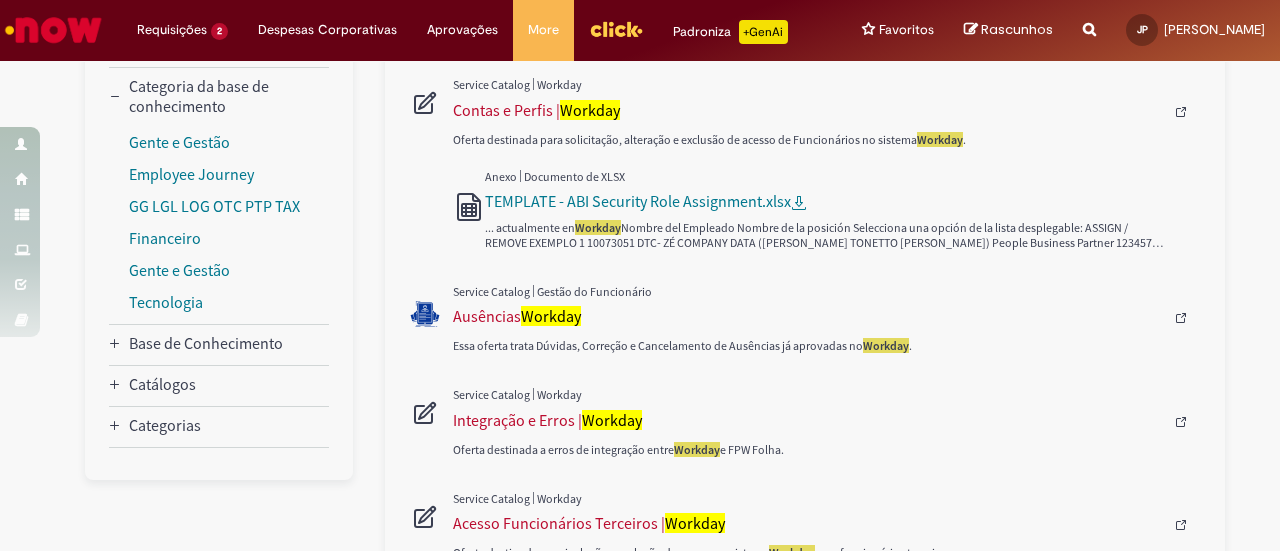 scroll, scrollTop: 400, scrollLeft: 0, axis: vertical 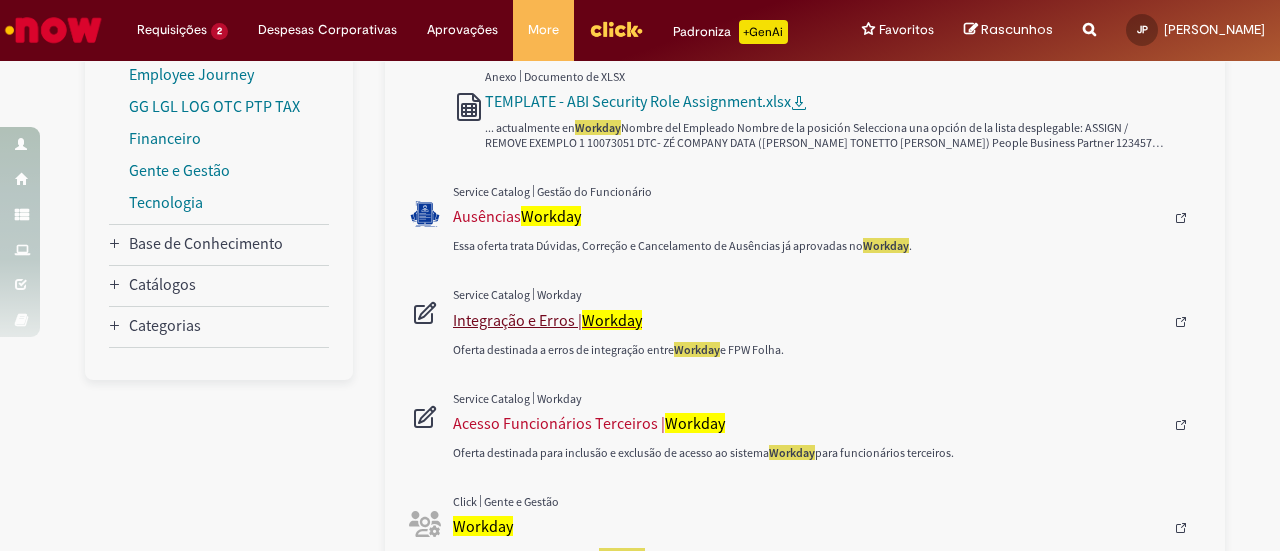 click on "Integração e Erros |  Workday" at bounding box center [808, 320] 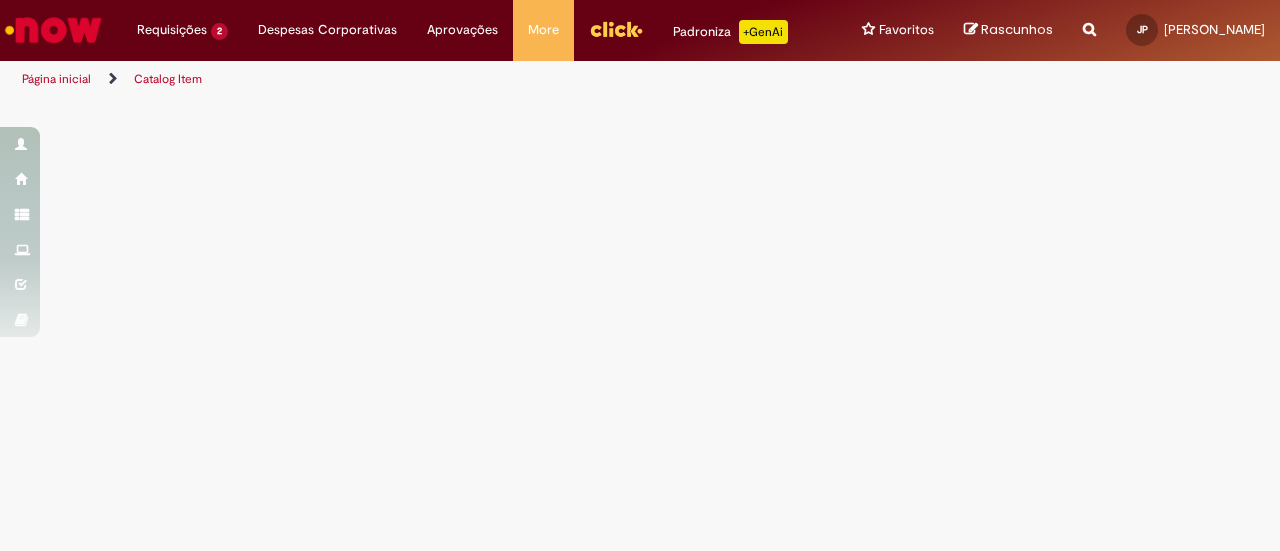 scroll, scrollTop: 0, scrollLeft: 0, axis: both 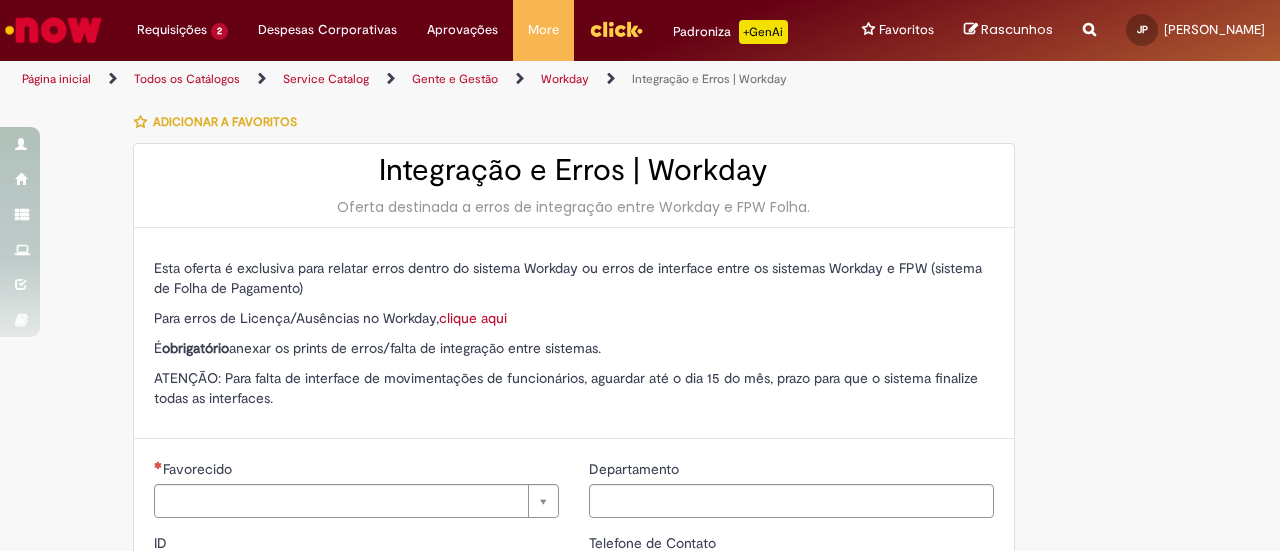 type on "********" 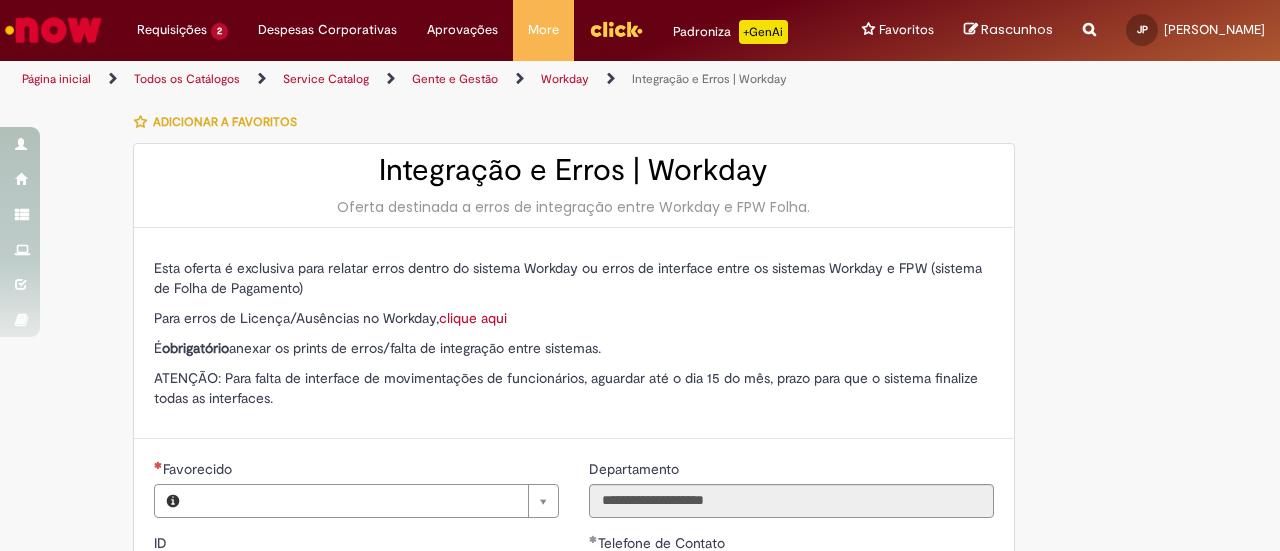 type on "**********" 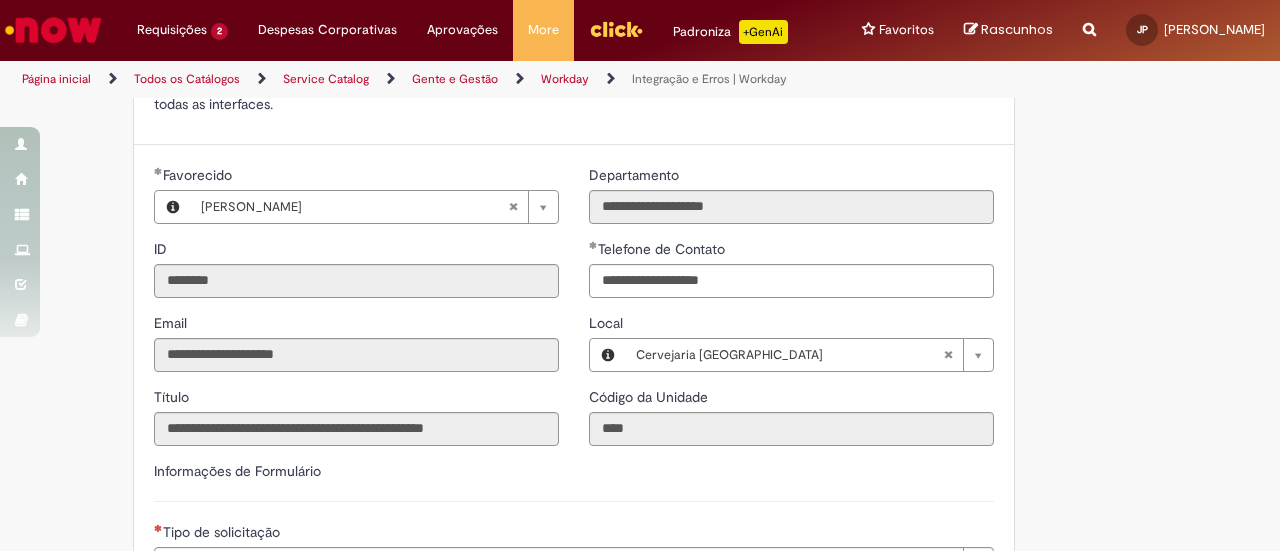 scroll, scrollTop: 500, scrollLeft: 0, axis: vertical 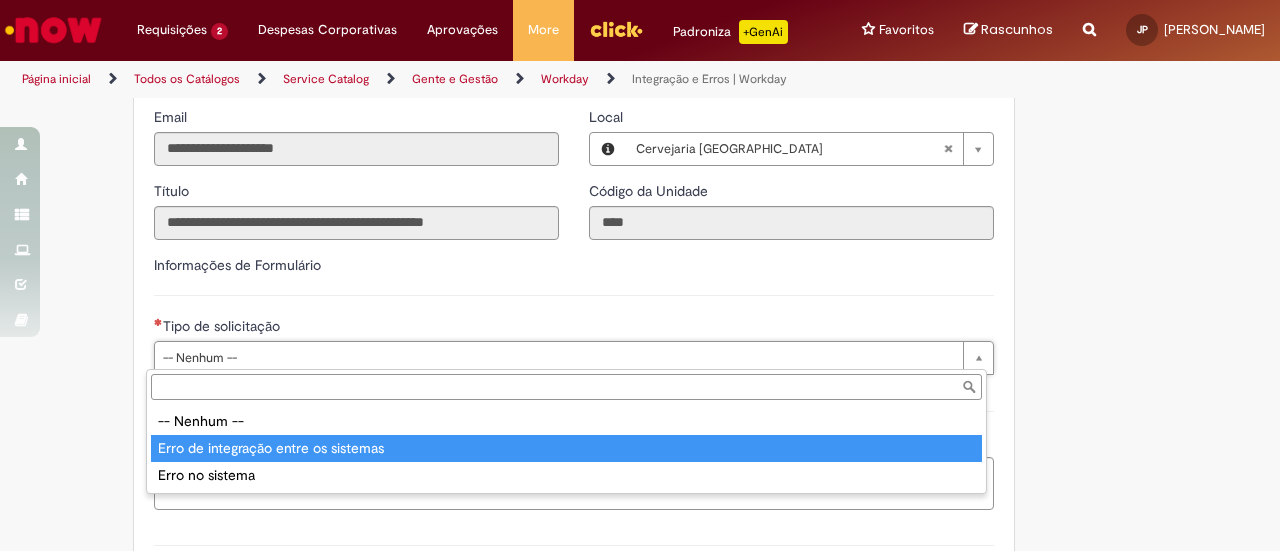 type on "**********" 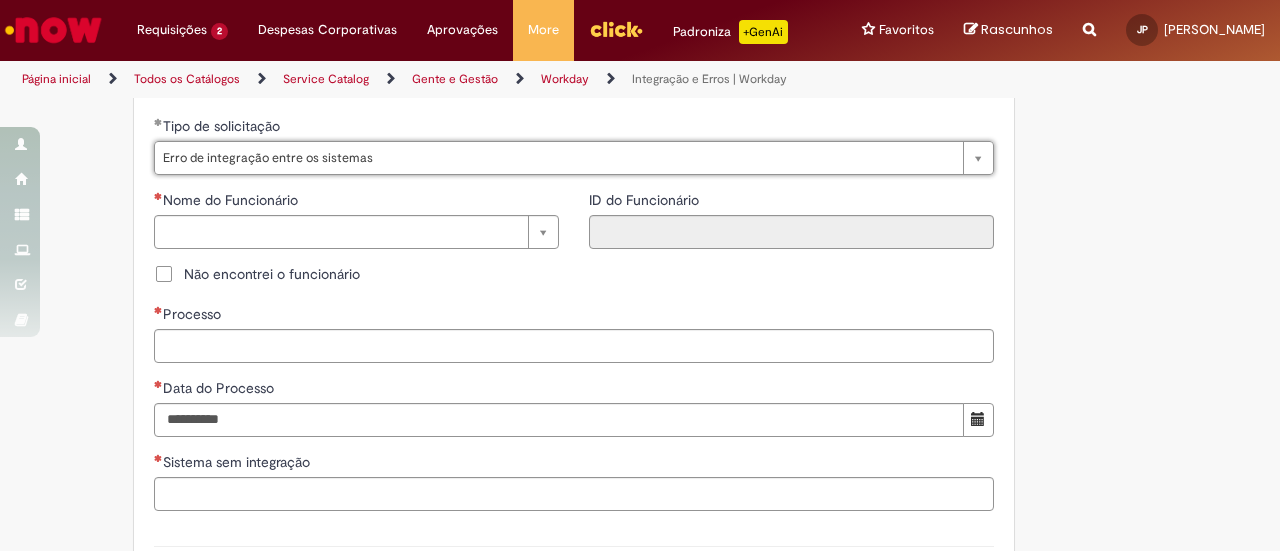 scroll, scrollTop: 800, scrollLeft: 0, axis: vertical 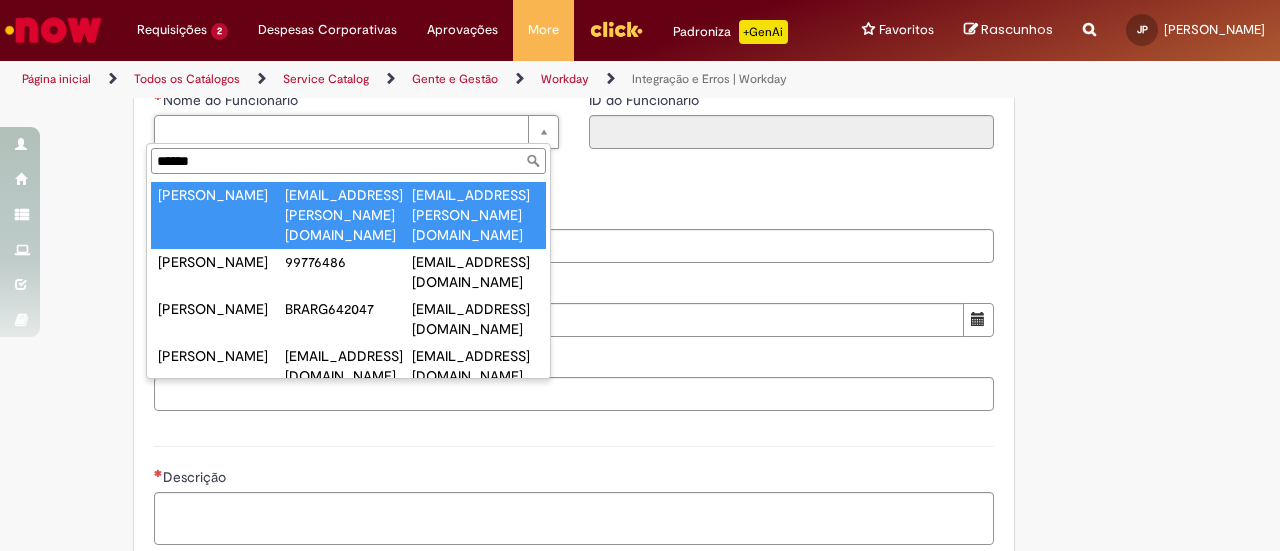 drag, startPoint x: 282, startPoint y: 158, endPoint x: 82, endPoint y: 160, distance: 200.01 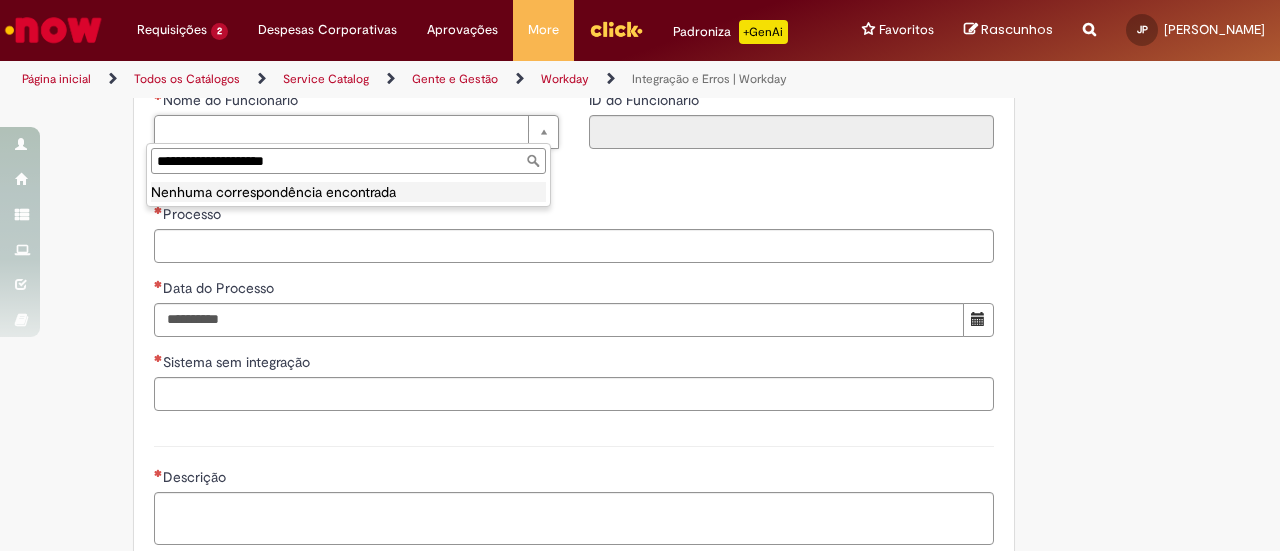 drag, startPoint x: 385, startPoint y: 167, endPoint x: 0, endPoint y: 179, distance: 385.18698 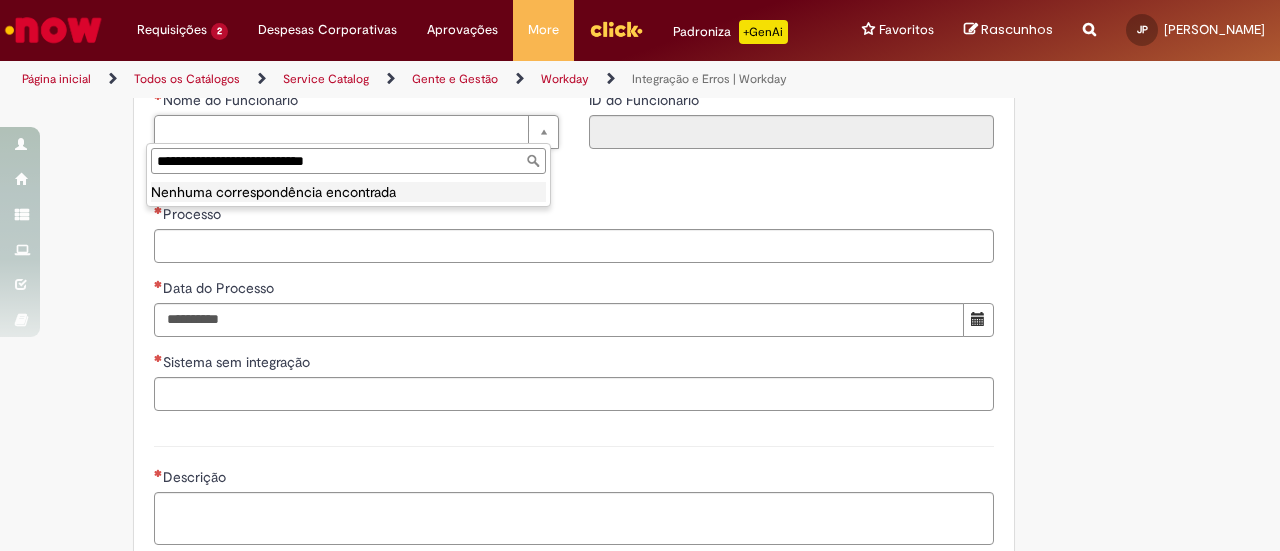 drag, startPoint x: 420, startPoint y: 157, endPoint x: 102, endPoint y: 160, distance: 318.01416 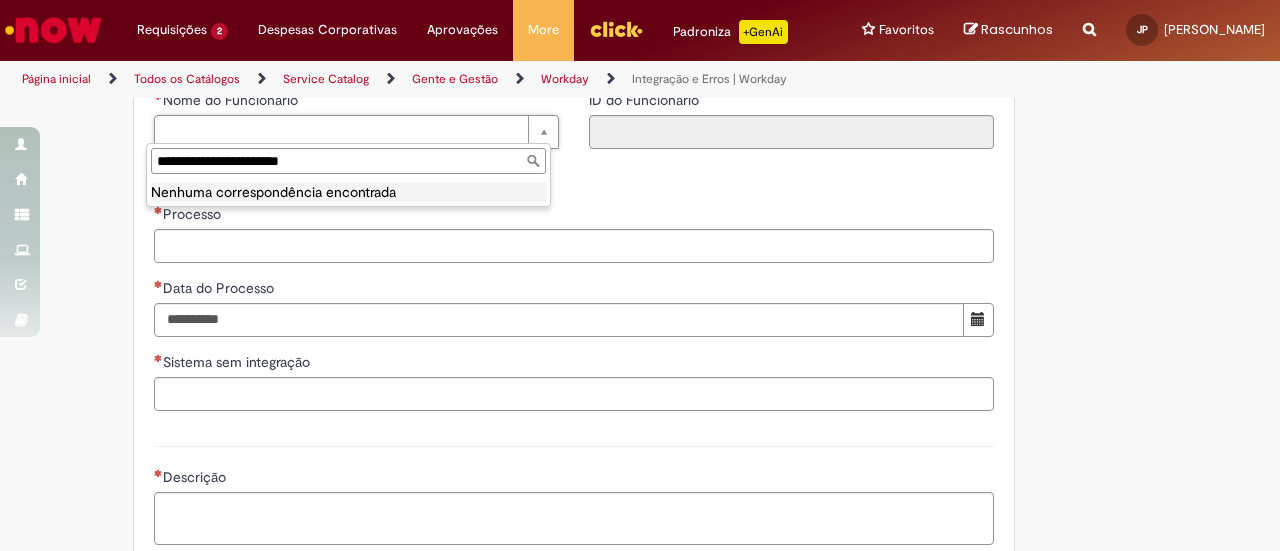 drag, startPoint x: 393, startPoint y: 162, endPoint x: 51, endPoint y: 174, distance: 342.21045 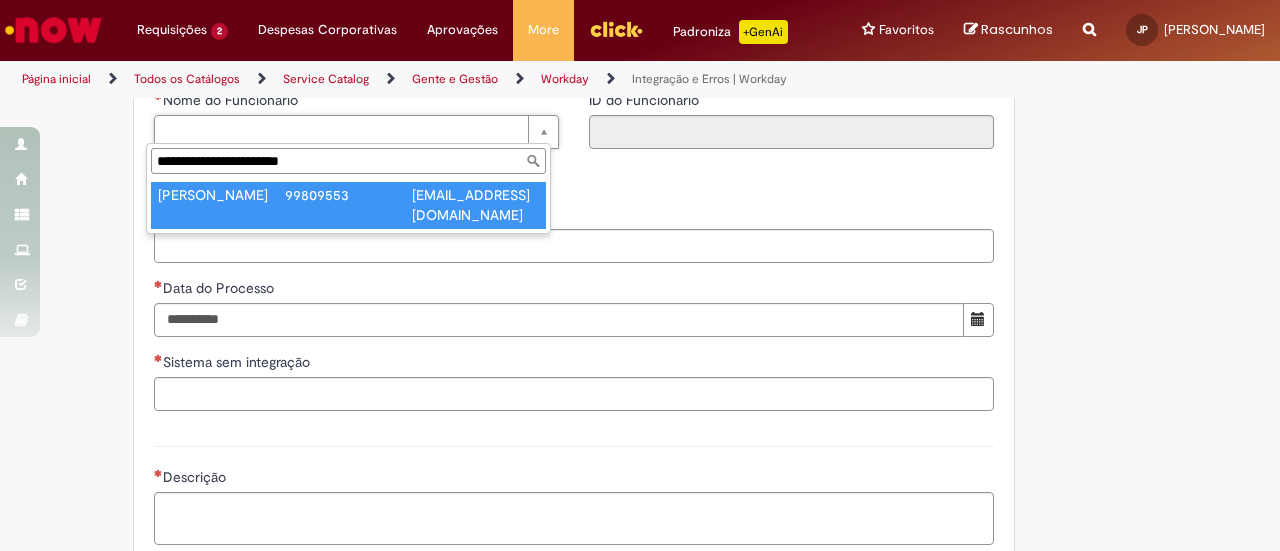 type on "**********" 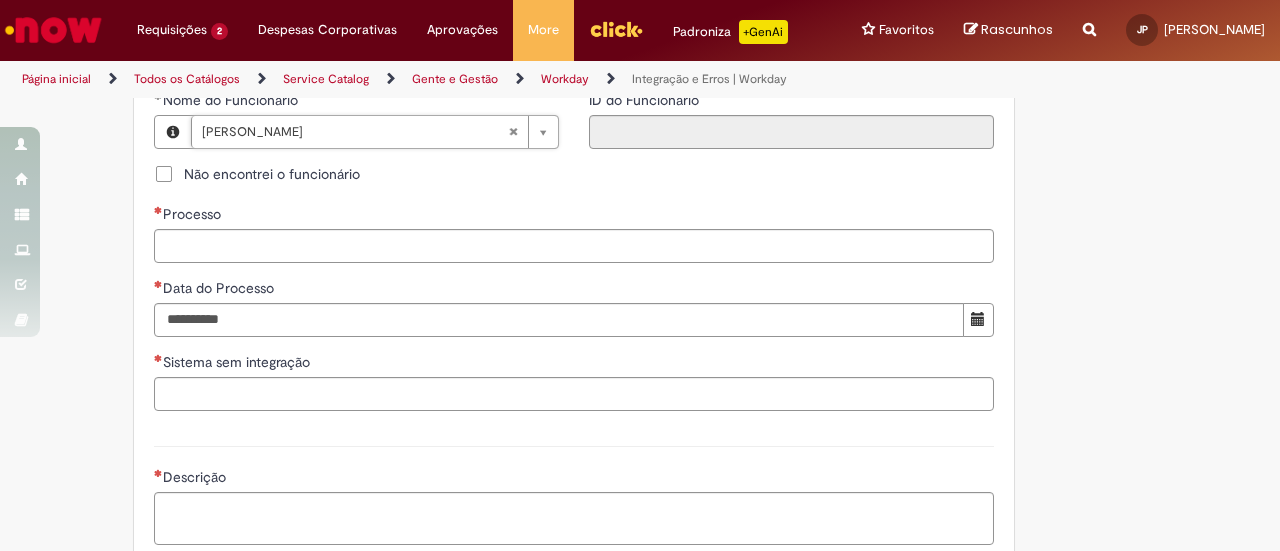 type on "********" 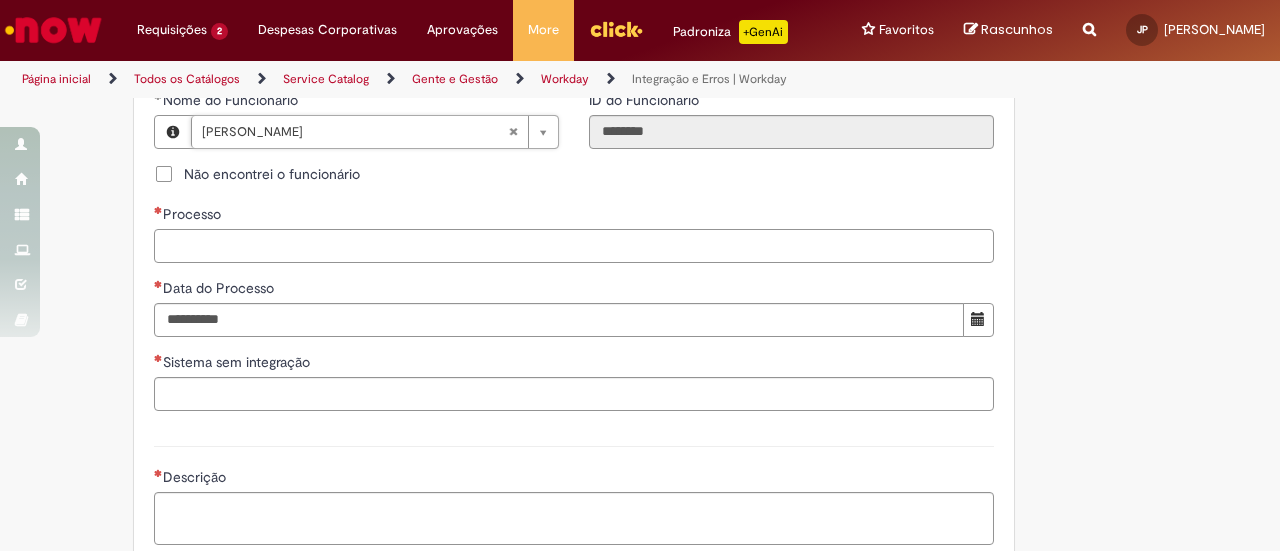 click on "Processo" at bounding box center [574, 246] 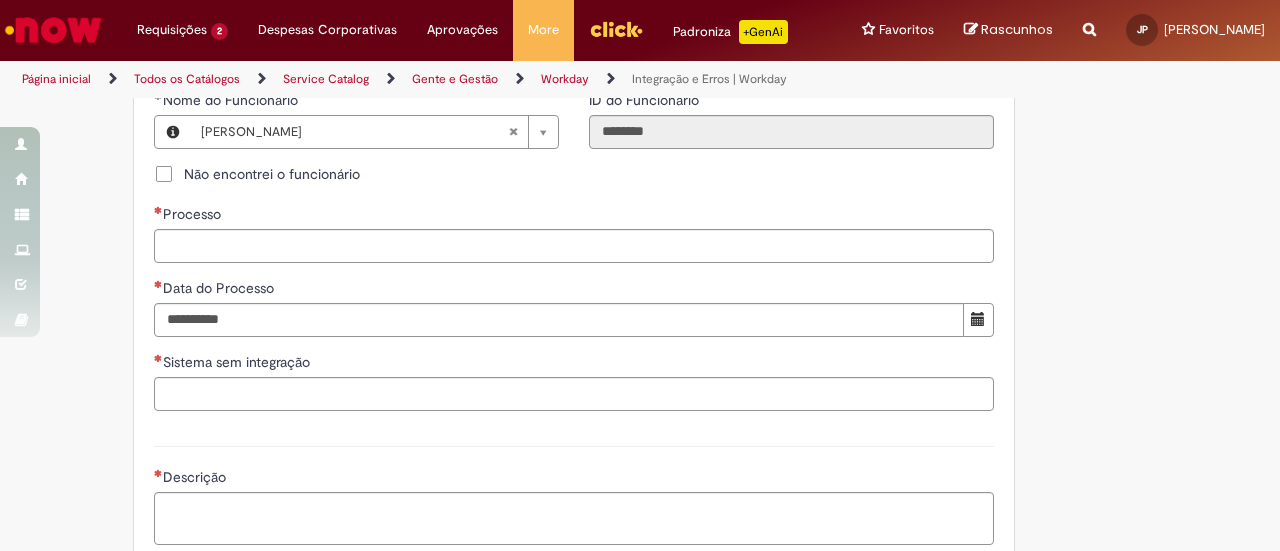 click on "Não encontrei o funcionário" at bounding box center (272, 174) 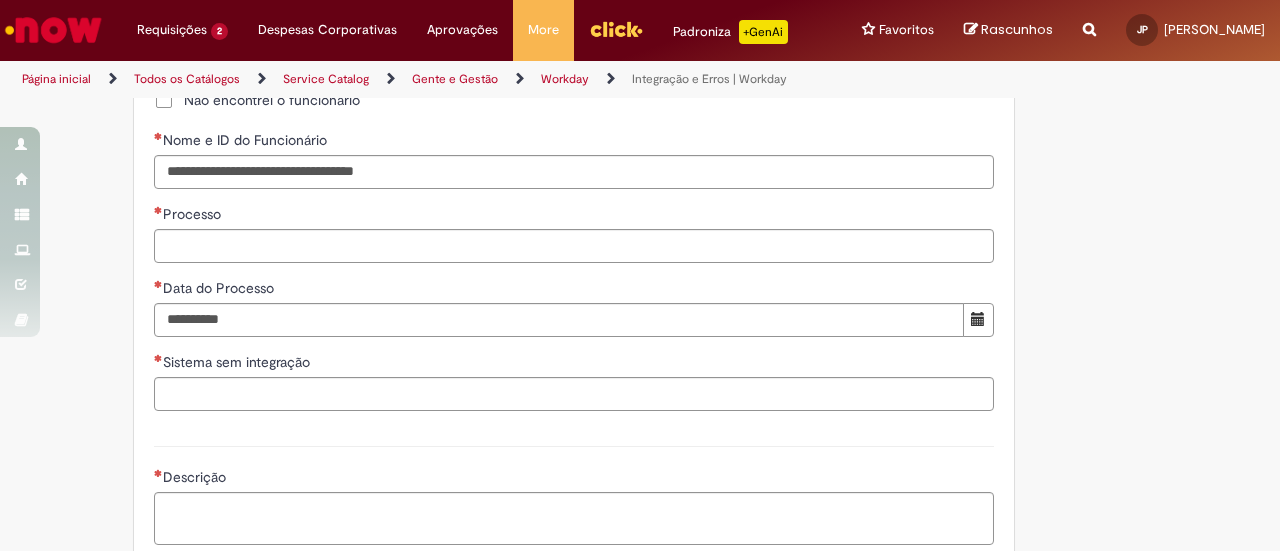 scroll, scrollTop: 726, scrollLeft: 0, axis: vertical 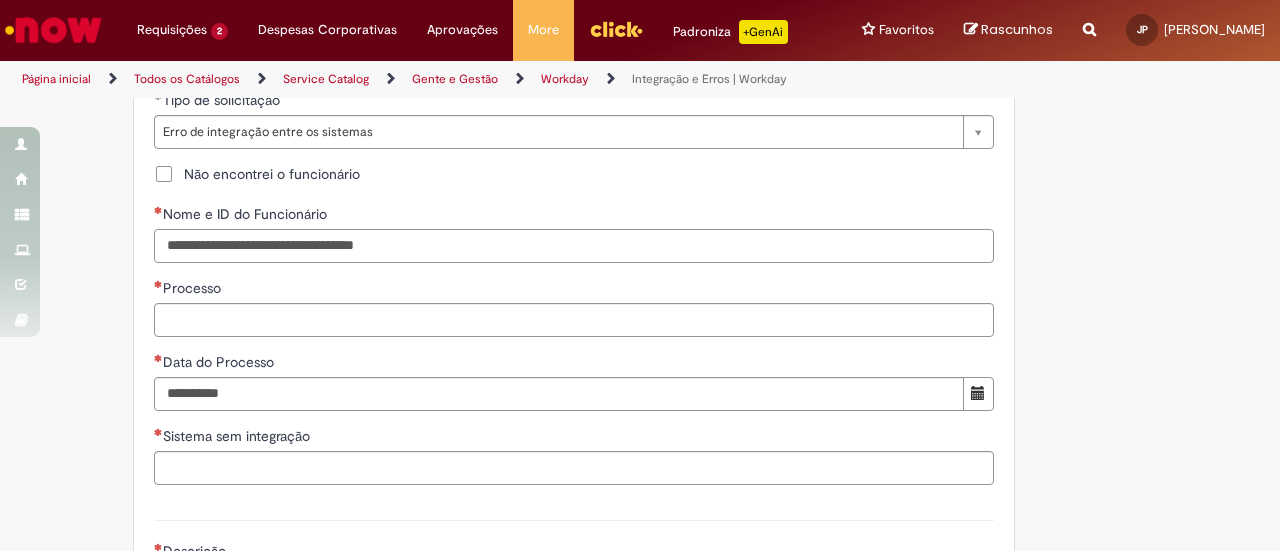 click on "Nome e ID do Funcionário" at bounding box center (574, 246) 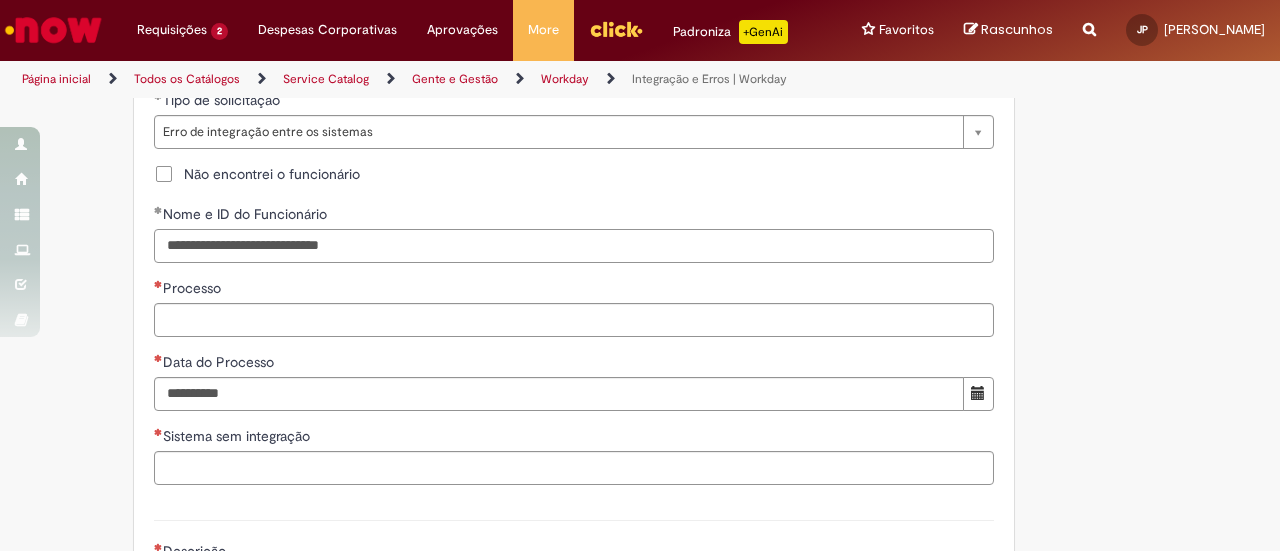 paste on "*********" 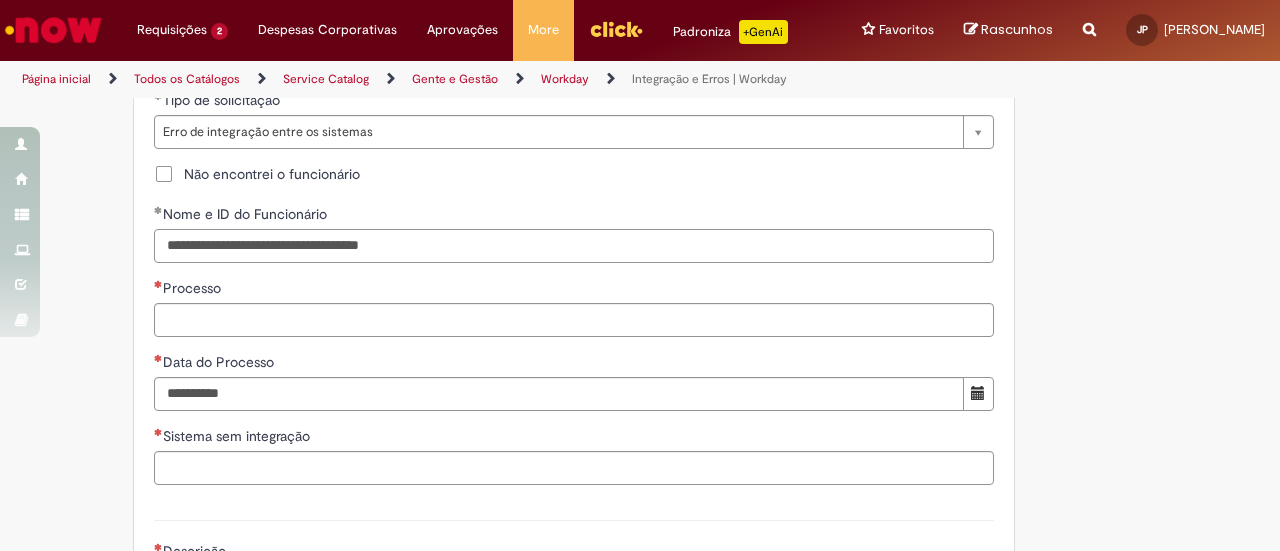 type on "**********" 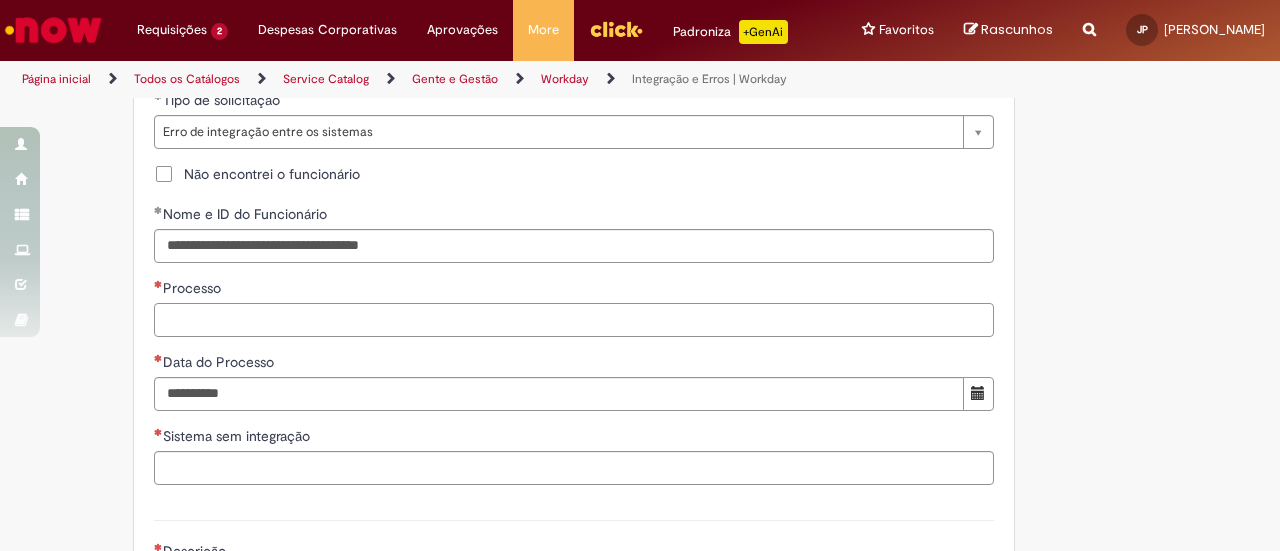 click on "Processo" at bounding box center [574, 320] 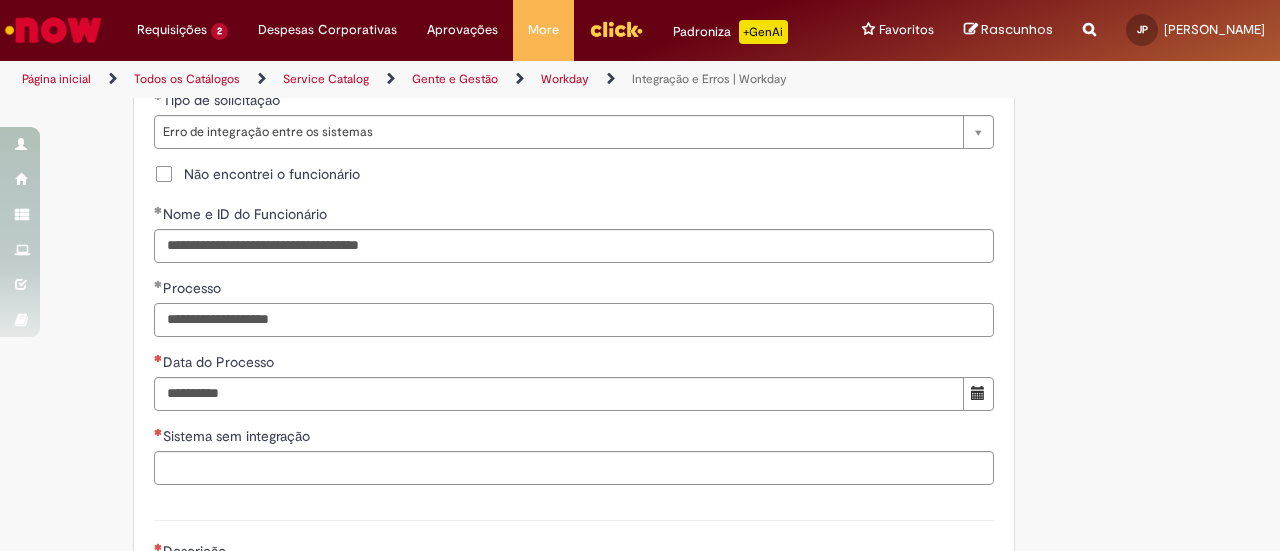 drag, startPoint x: 240, startPoint y: 321, endPoint x: 422, endPoint y: 325, distance: 182.04395 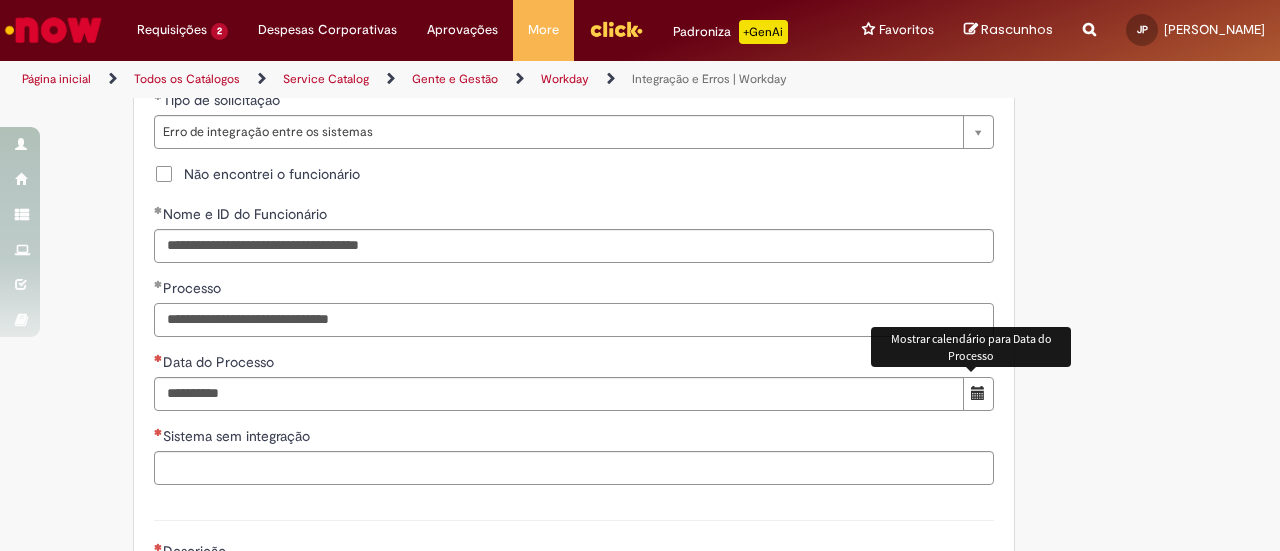 type on "**********" 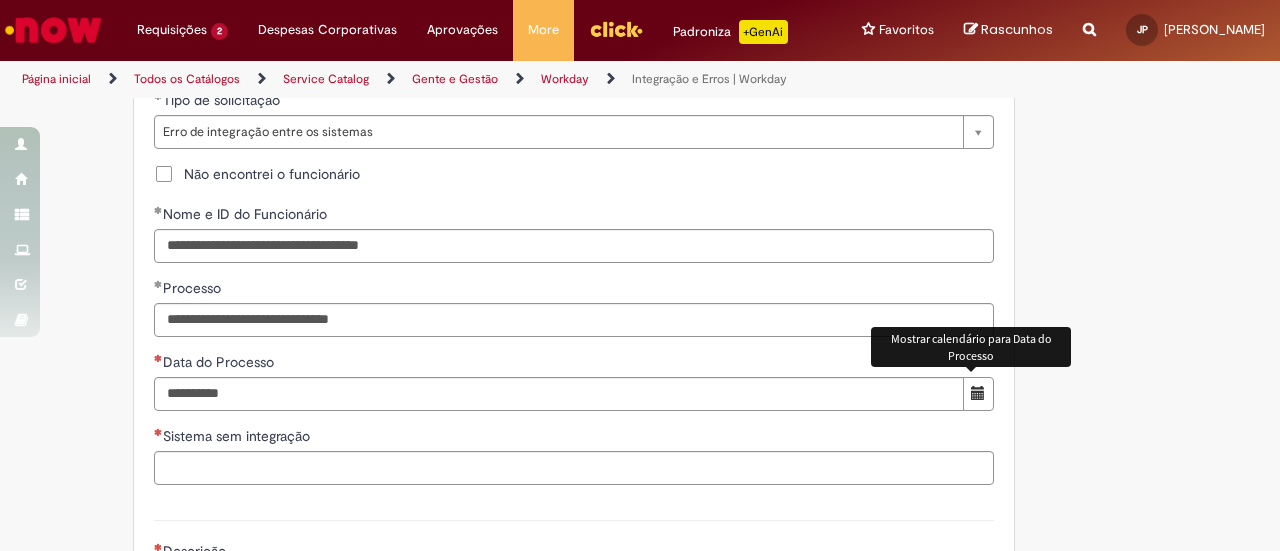 click at bounding box center (978, 393) 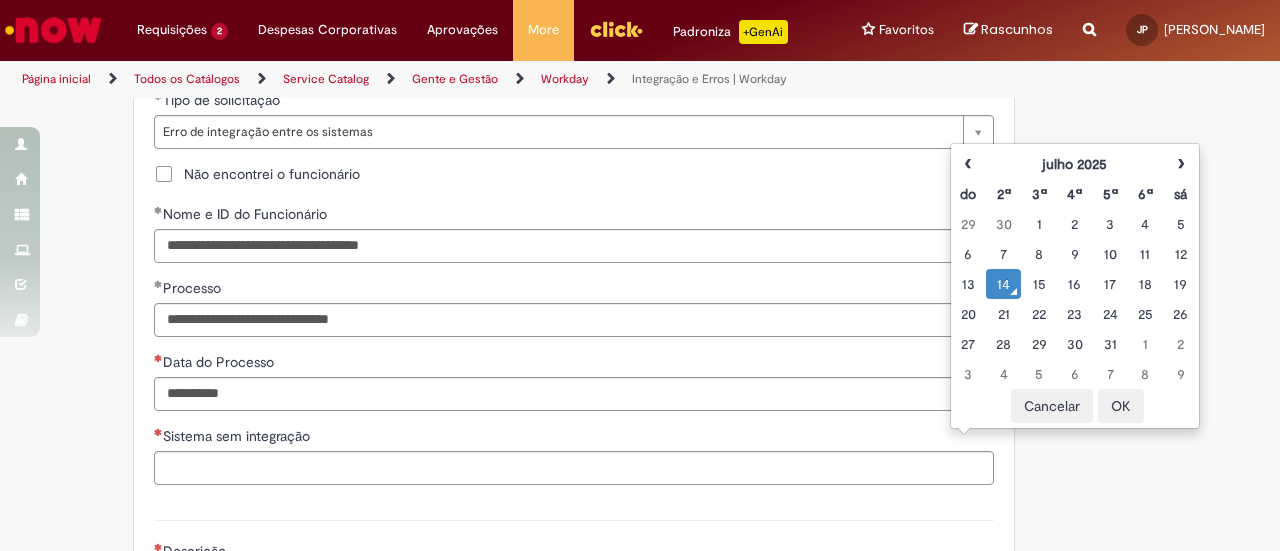 click on "14" at bounding box center (1003, 284) 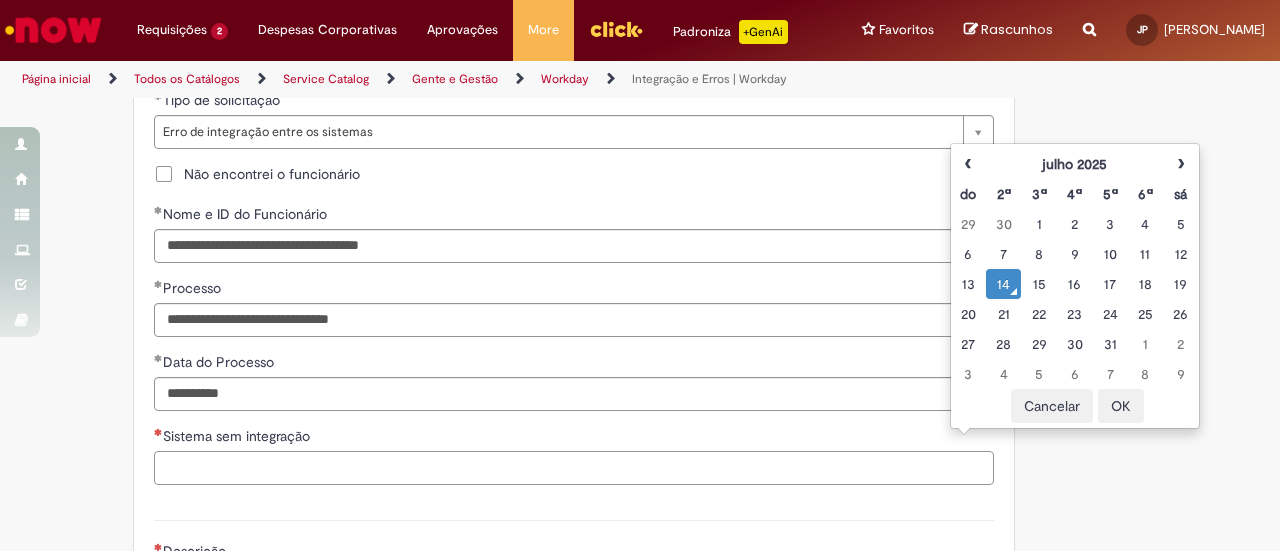 click on "Sistema sem integração" at bounding box center (574, 468) 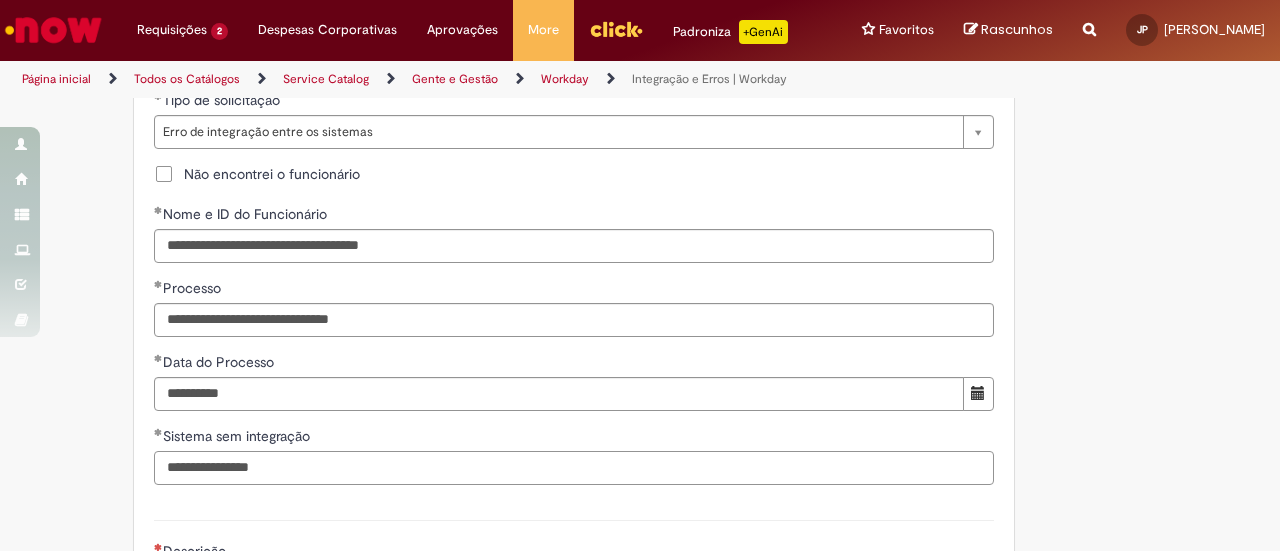 scroll, scrollTop: 1026, scrollLeft: 0, axis: vertical 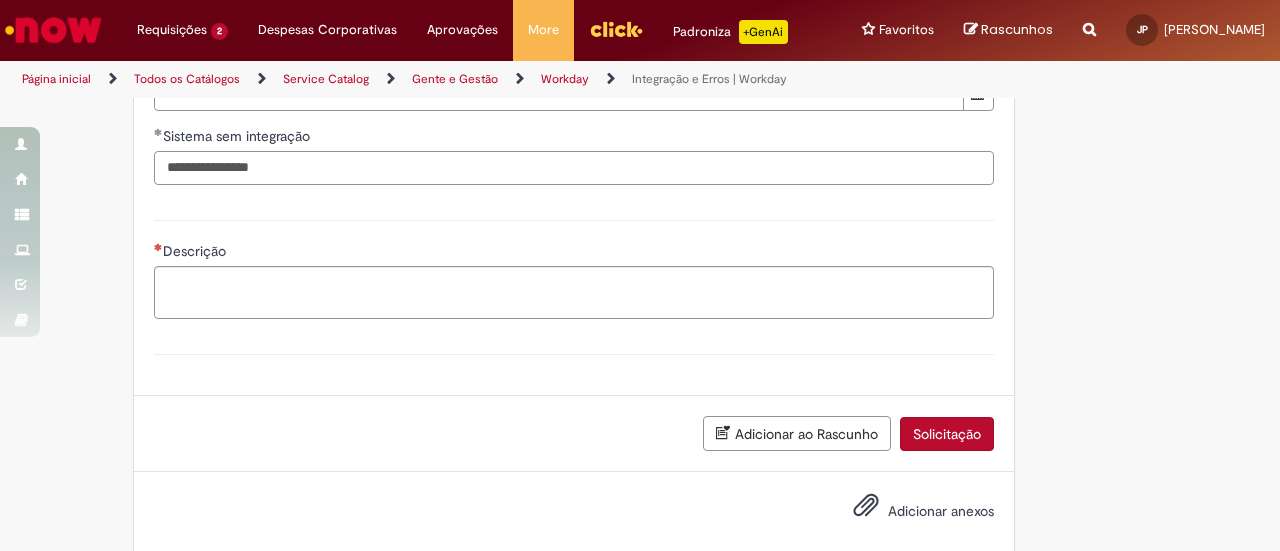type on "**********" 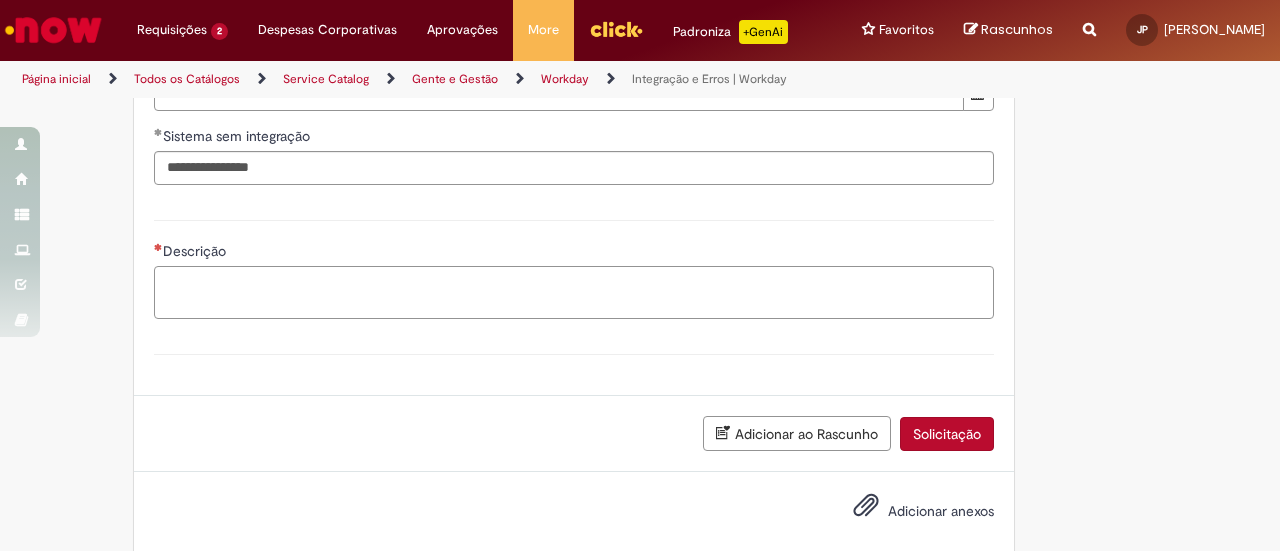 click on "Descrição" at bounding box center [574, 292] 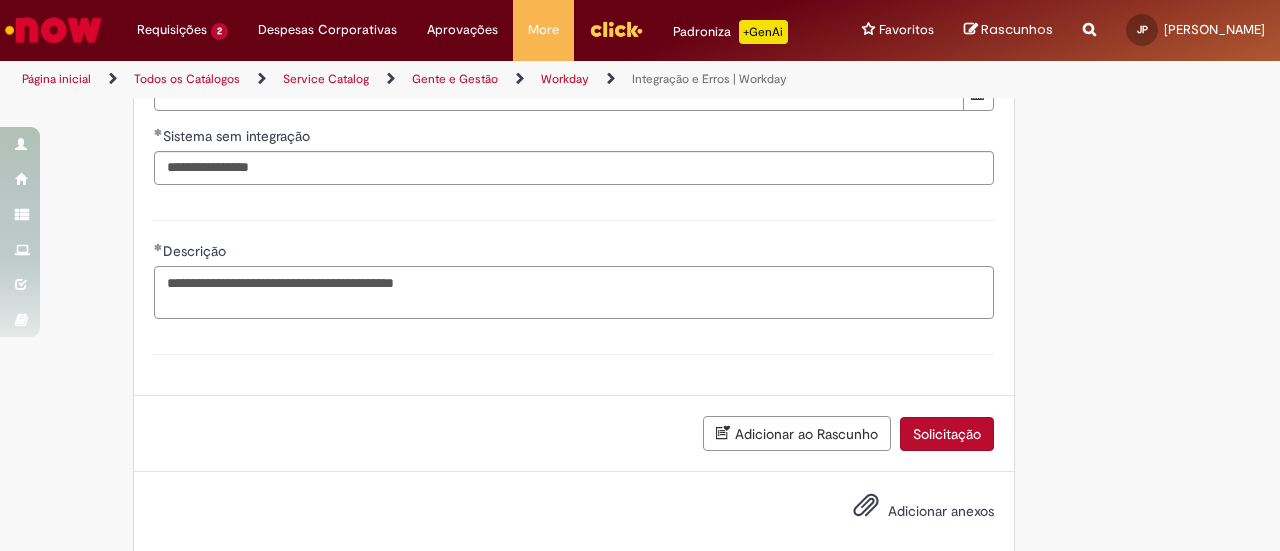drag, startPoint x: 240, startPoint y: 283, endPoint x: 388, endPoint y: 282, distance: 148.00337 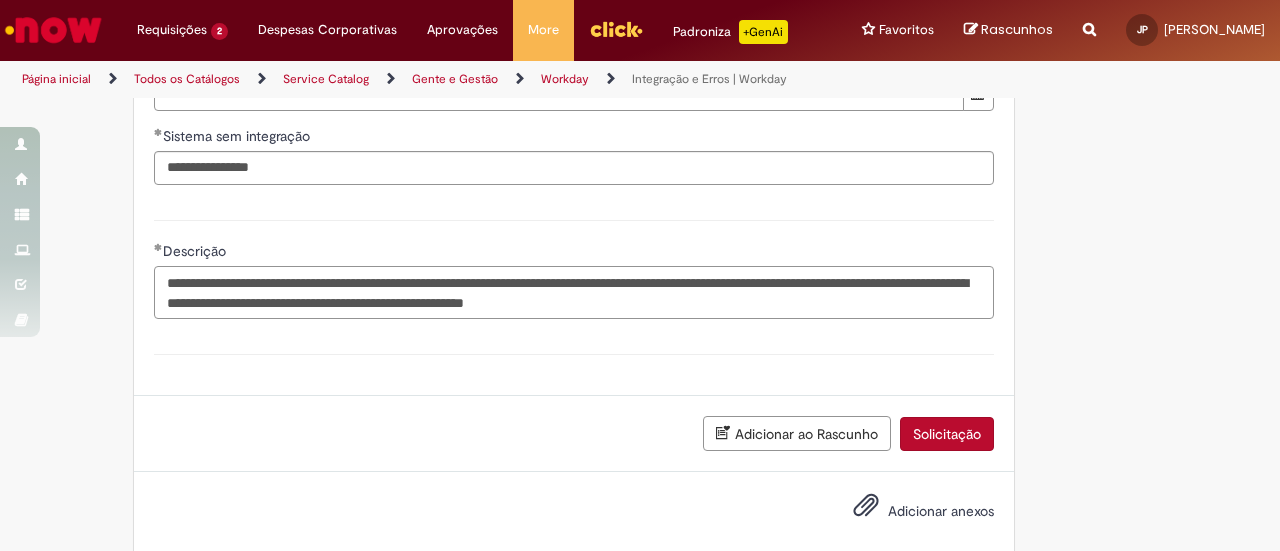 type on "**********" 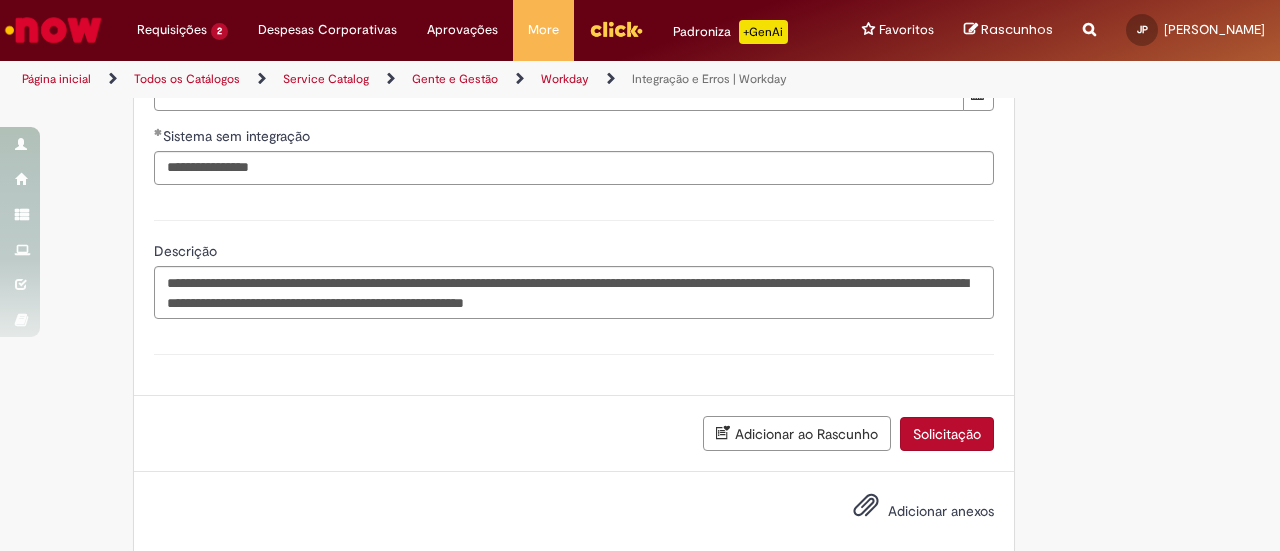 click on "Adicionar anexos" at bounding box center (941, 511) 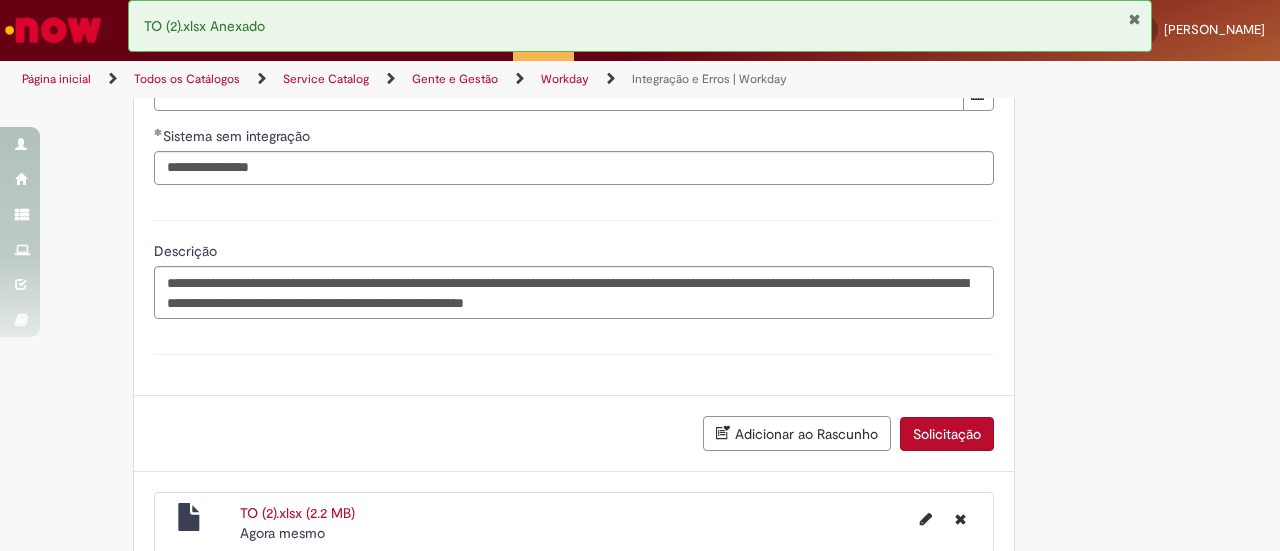 click on "Solicitação" at bounding box center [947, 434] 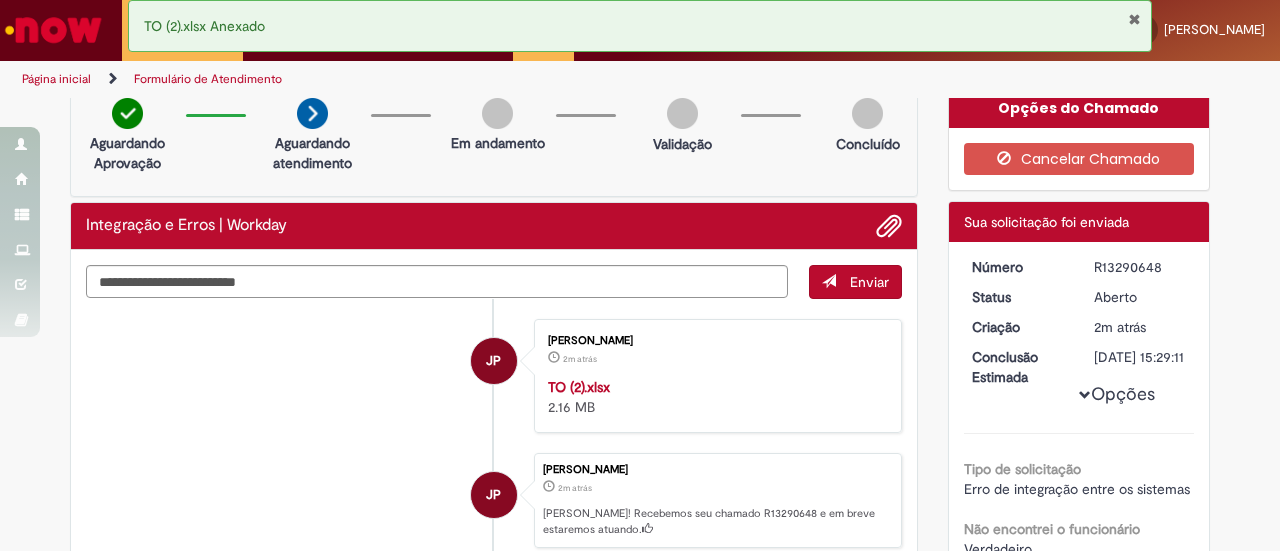 scroll, scrollTop: 0, scrollLeft: 0, axis: both 